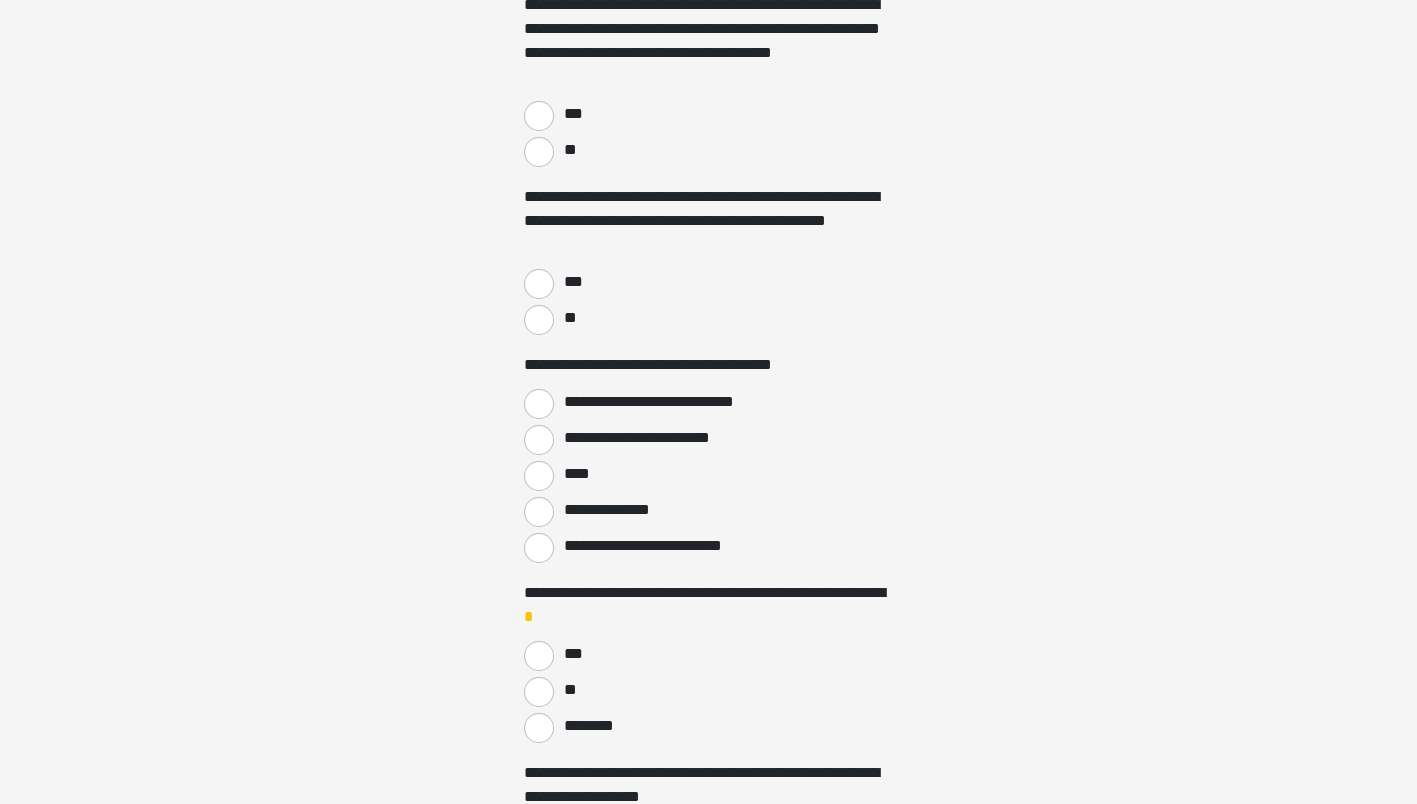 scroll, scrollTop: 144, scrollLeft: 0, axis: vertical 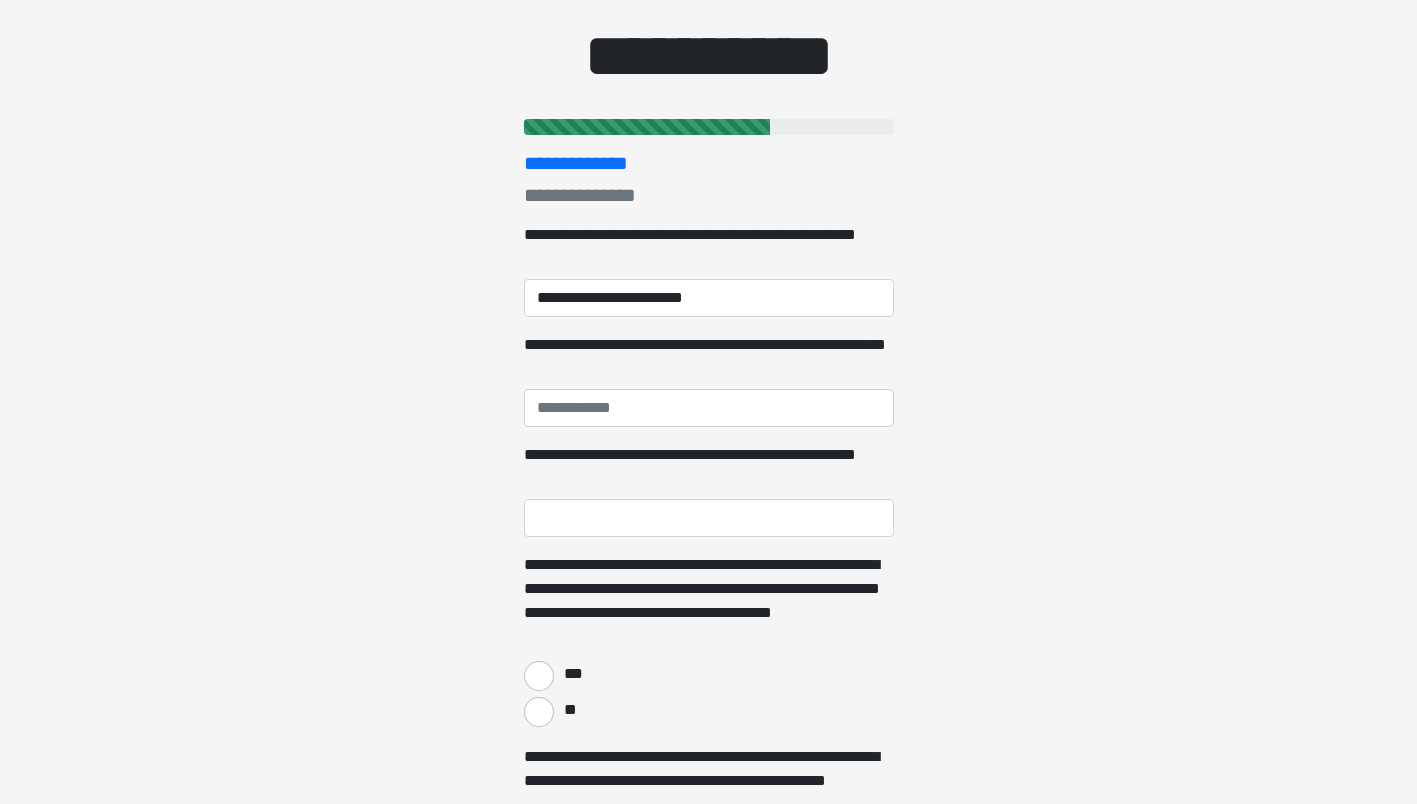 type on "**********" 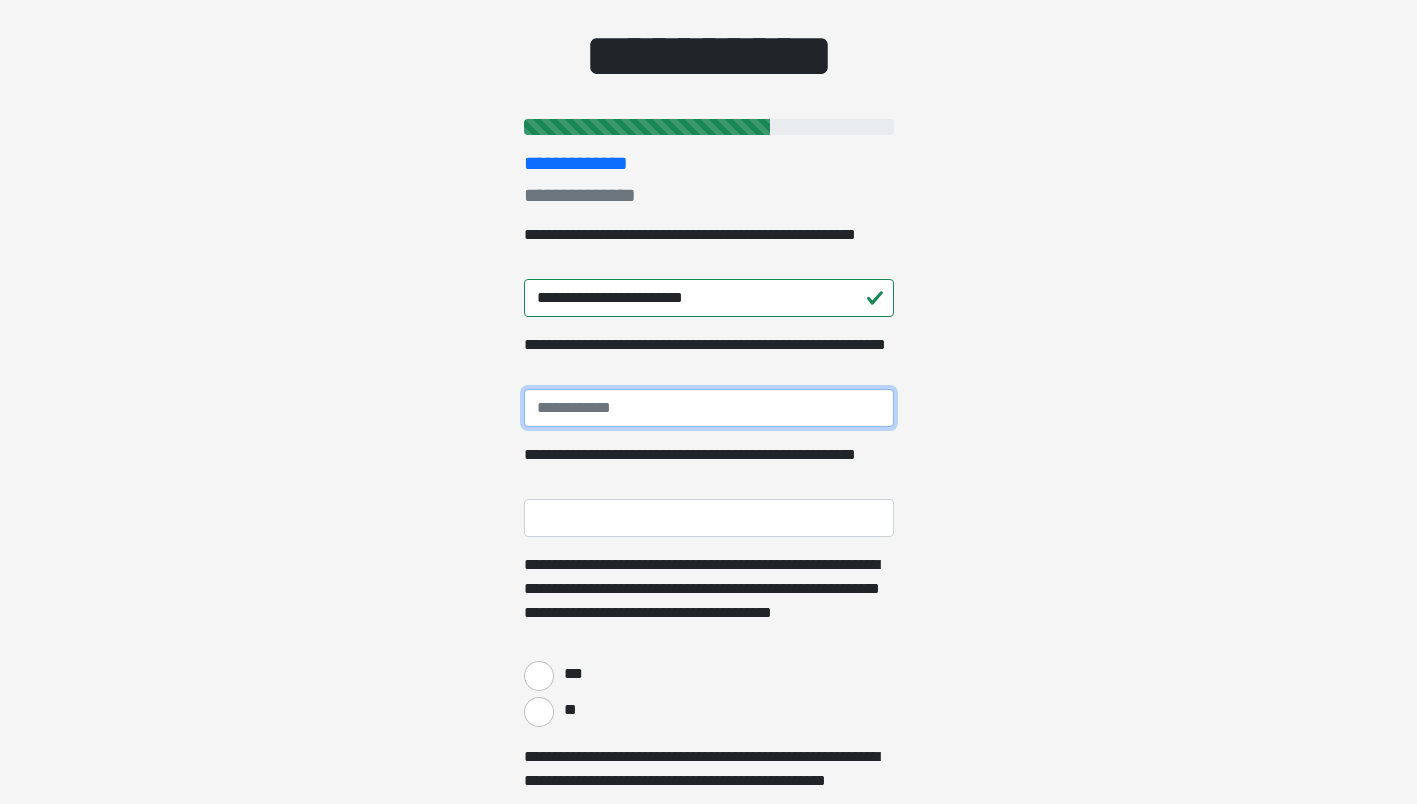 click on "**********" at bounding box center (709, 408) 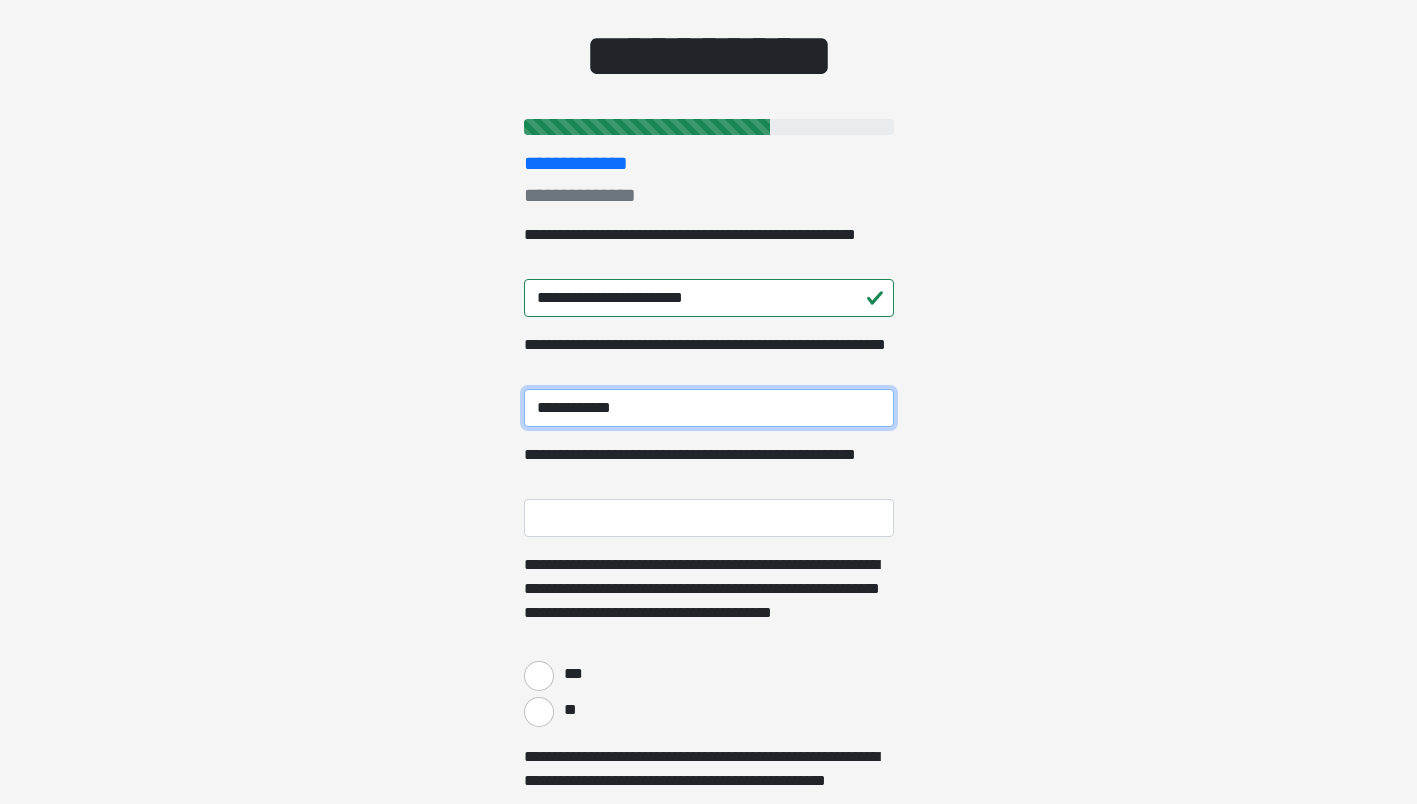 type on "**********" 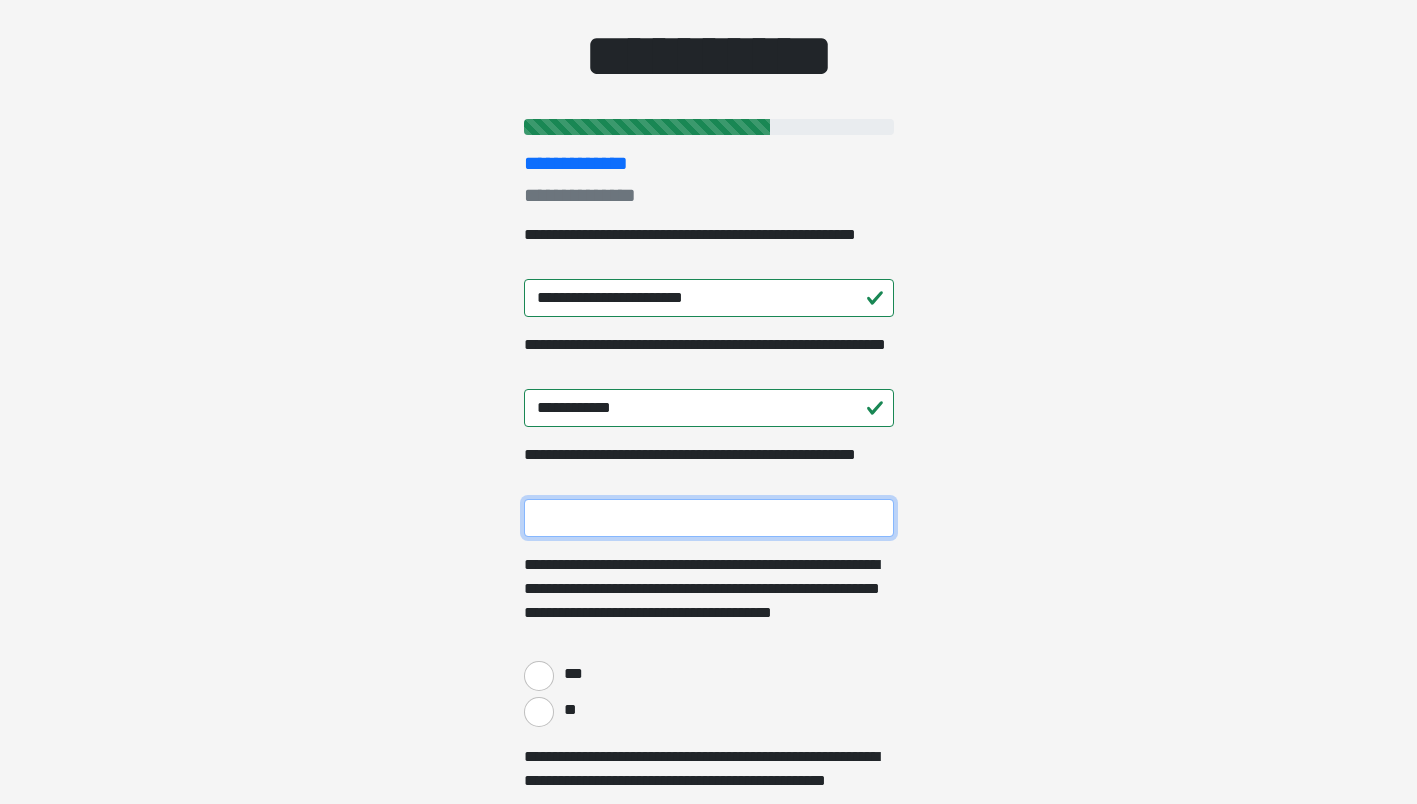 click on "**********" at bounding box center [709, 518] 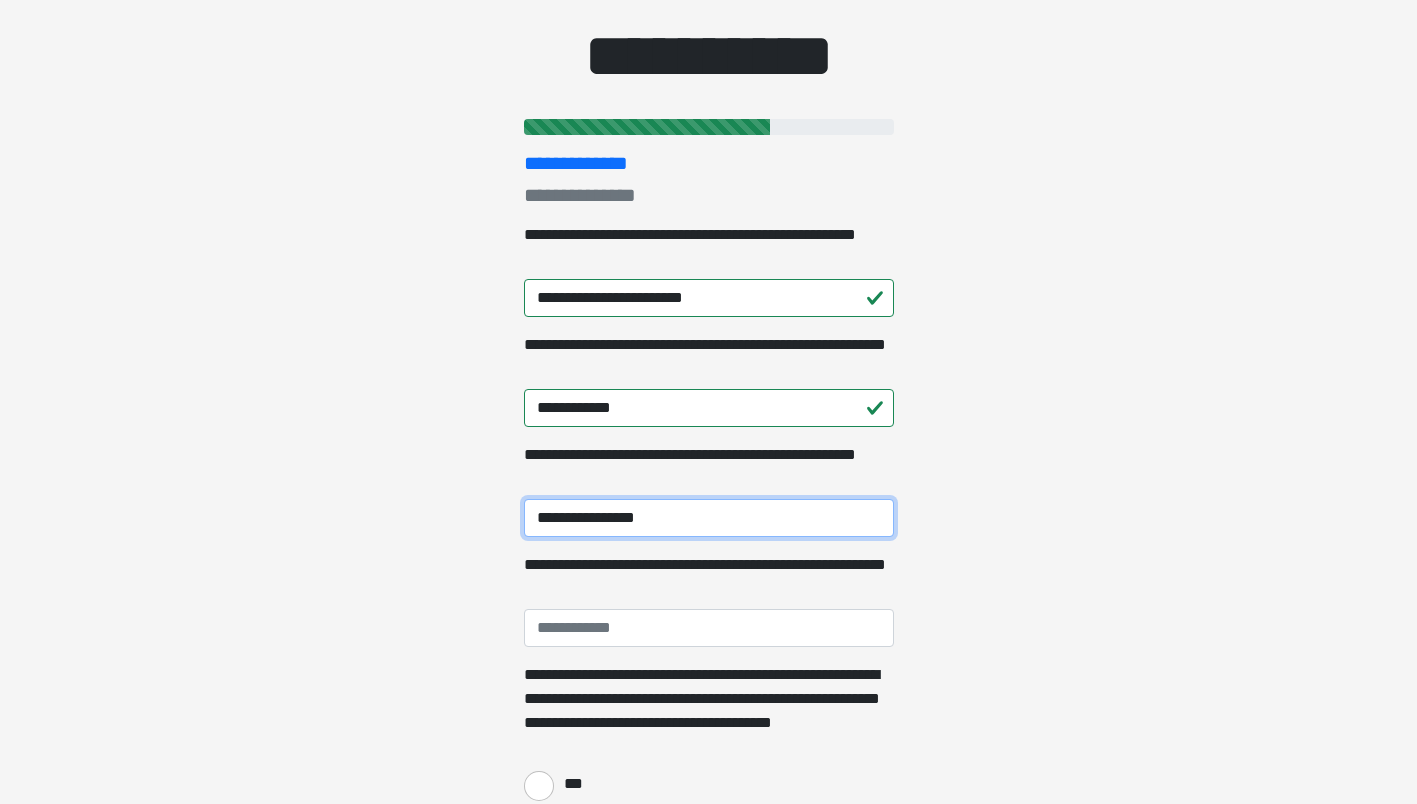 click on "**********" at bounding box center (709, 518) 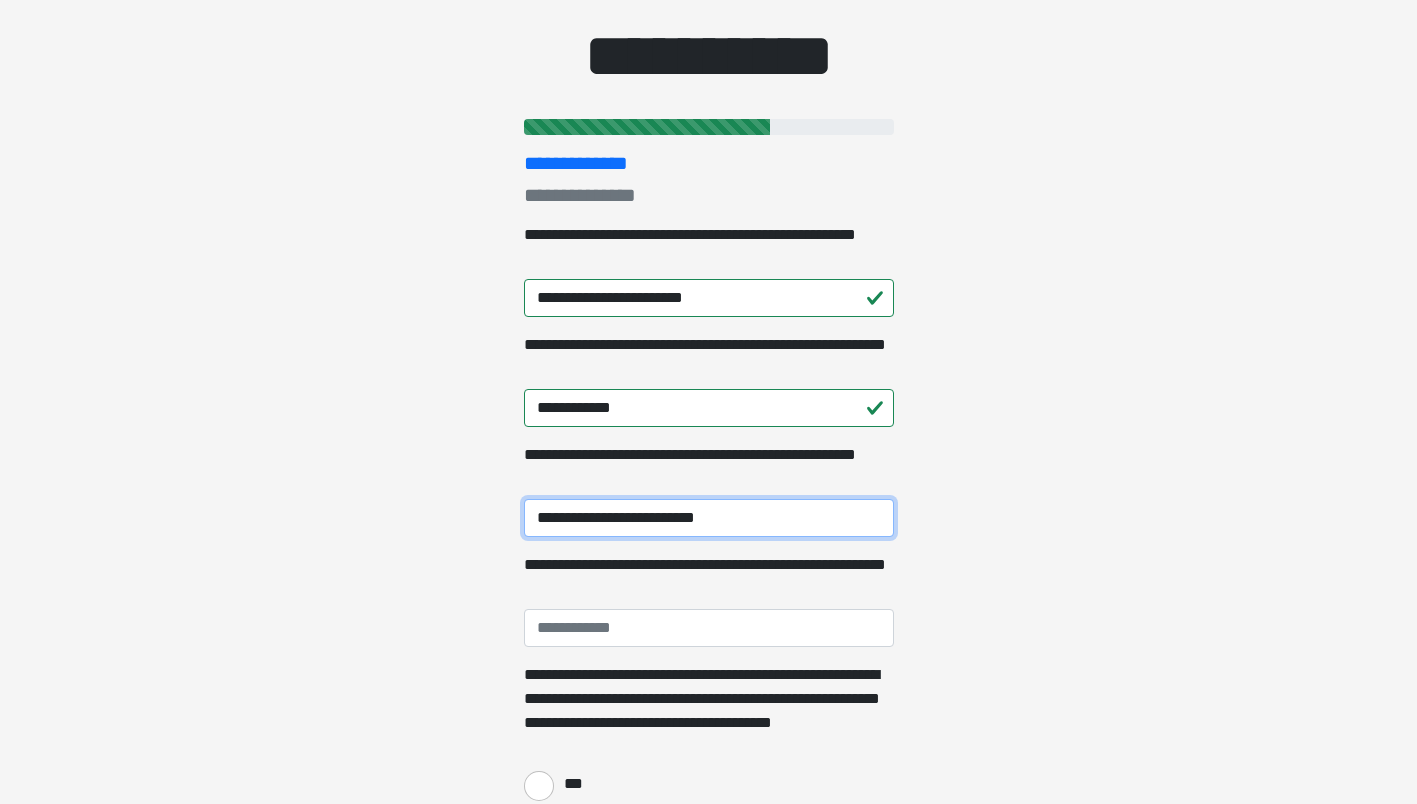 type on "**********" 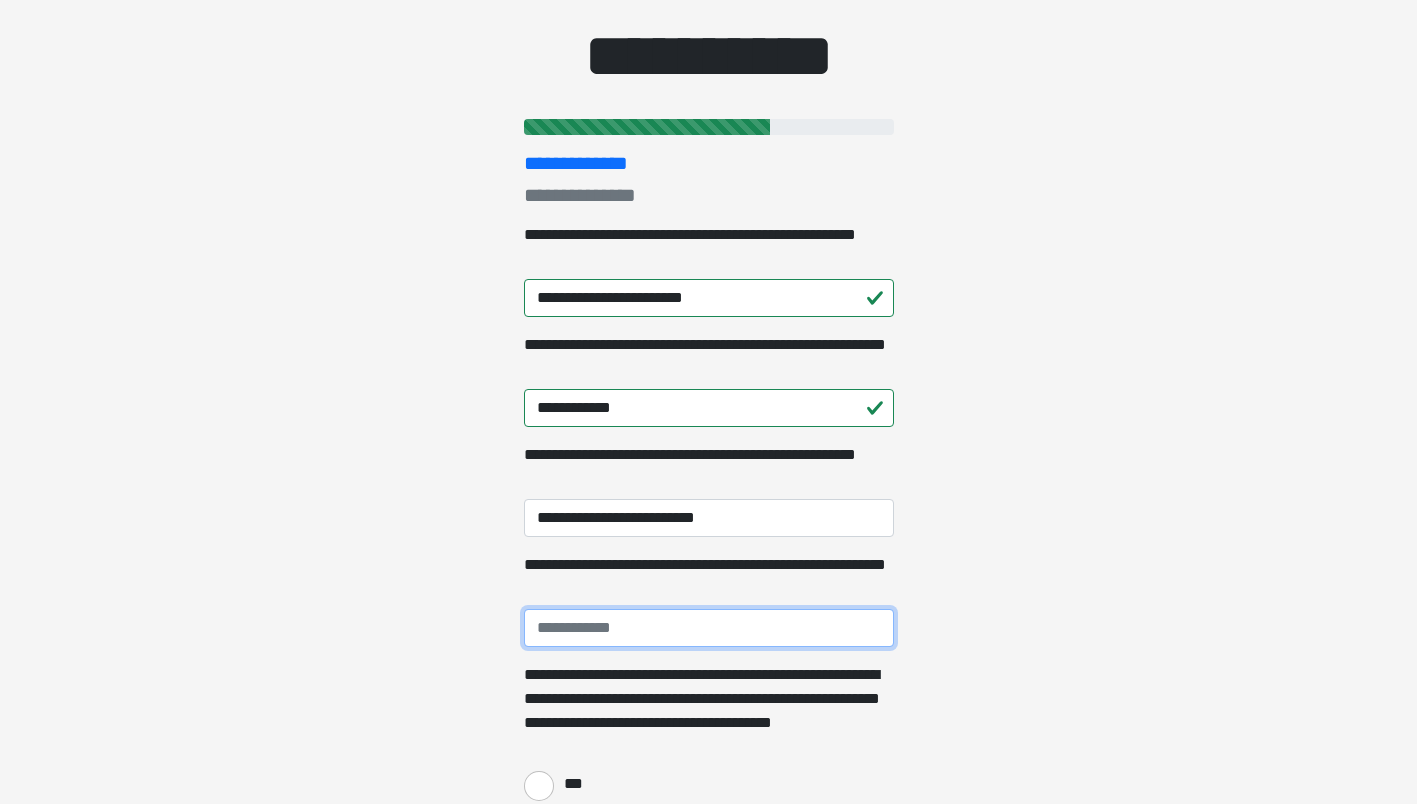drag, startPoint x: 534, startPoint y: 629, endPoint x: 664, endPoint y: 625, distance: 130.06152 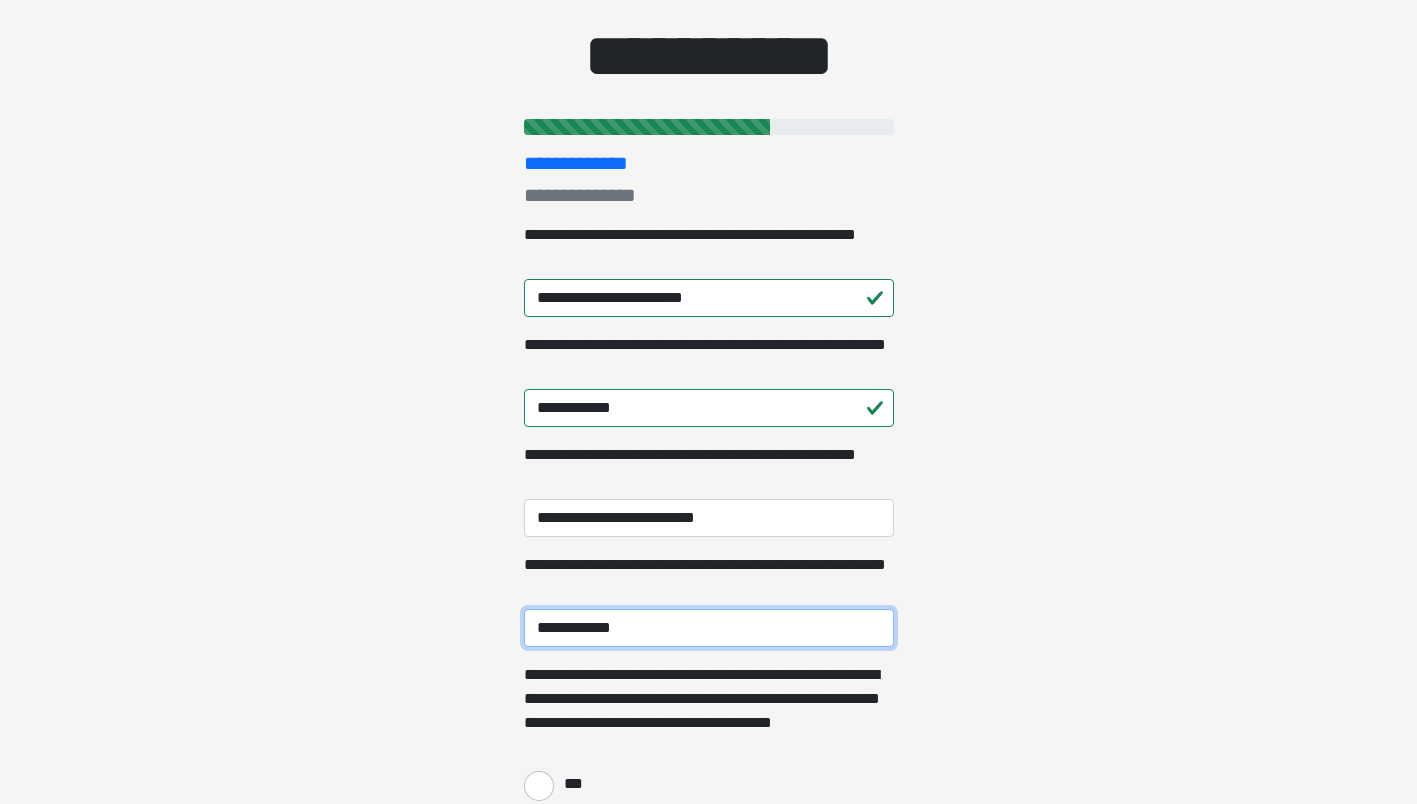 click on "**********" at bounding box center [709, 628] 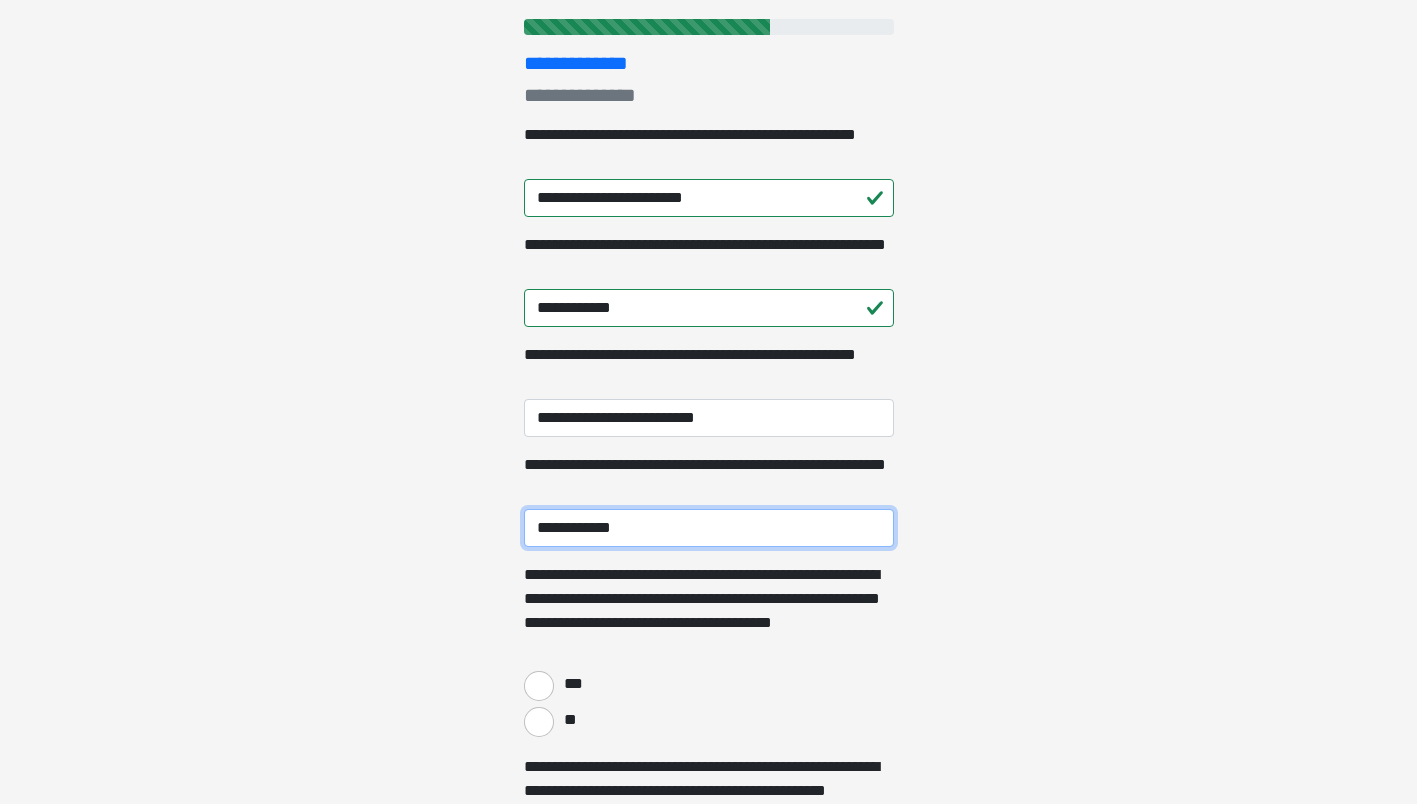 scroll, scrollTop: 344, scrollLeft: 0, axis: vertical 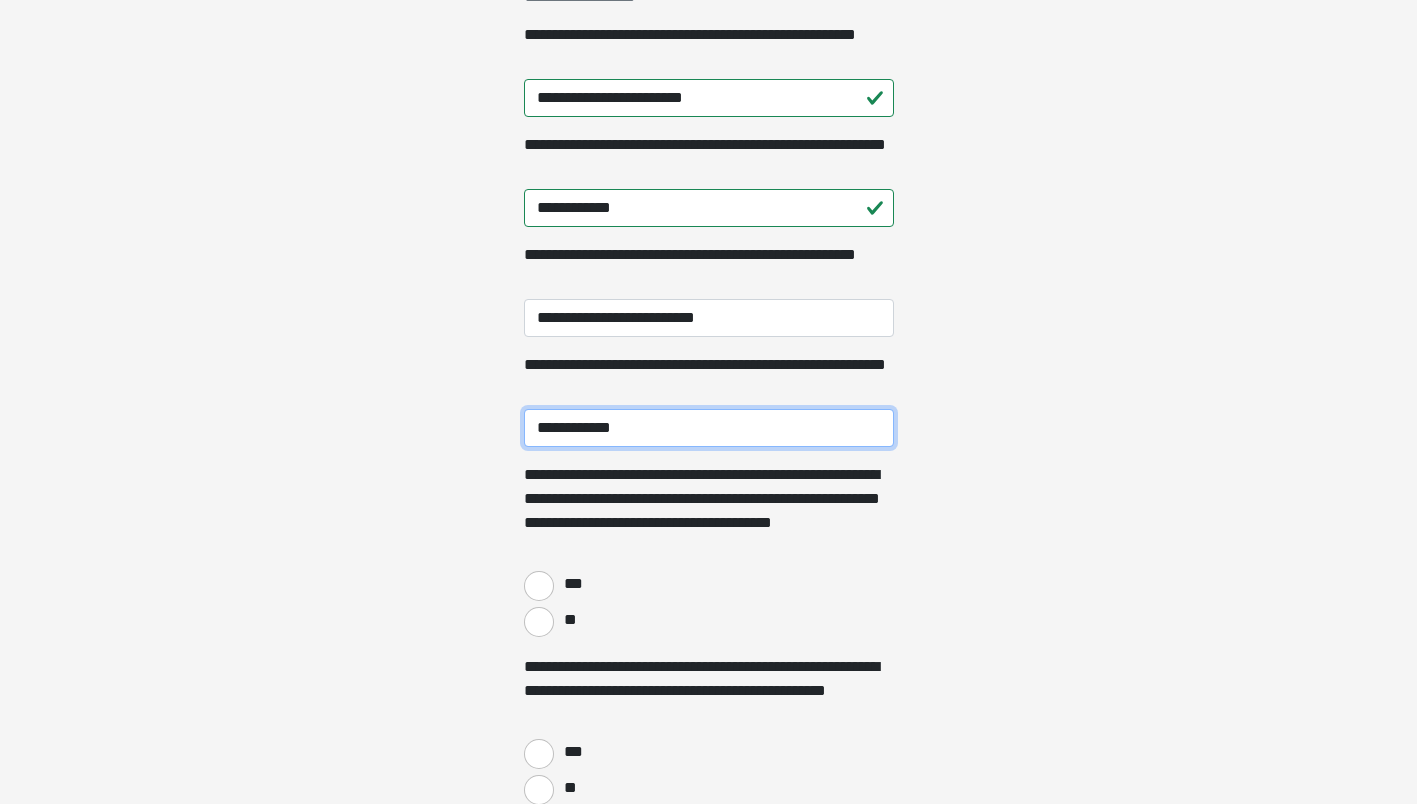 type on "**********" 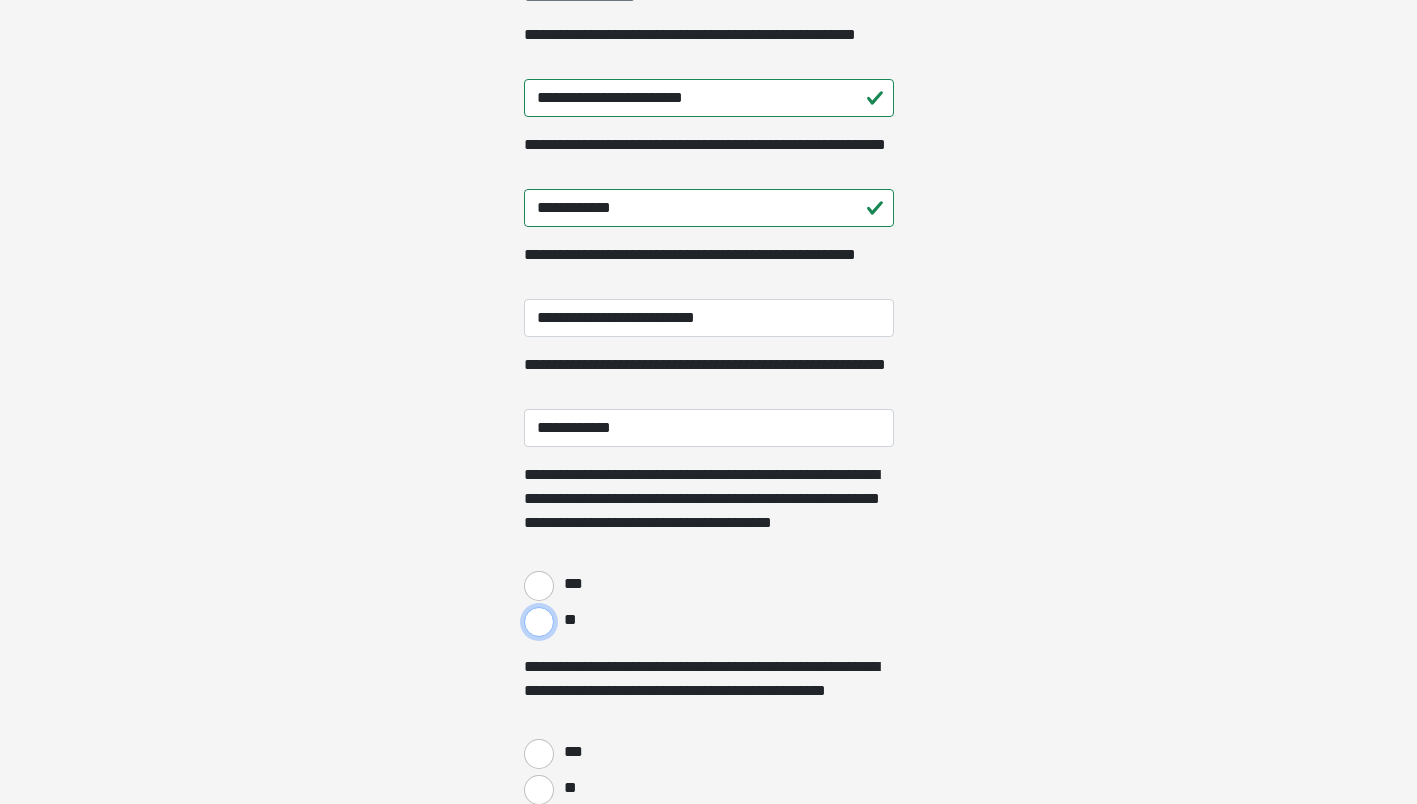 click on "**" at bounding box center (539, 622) 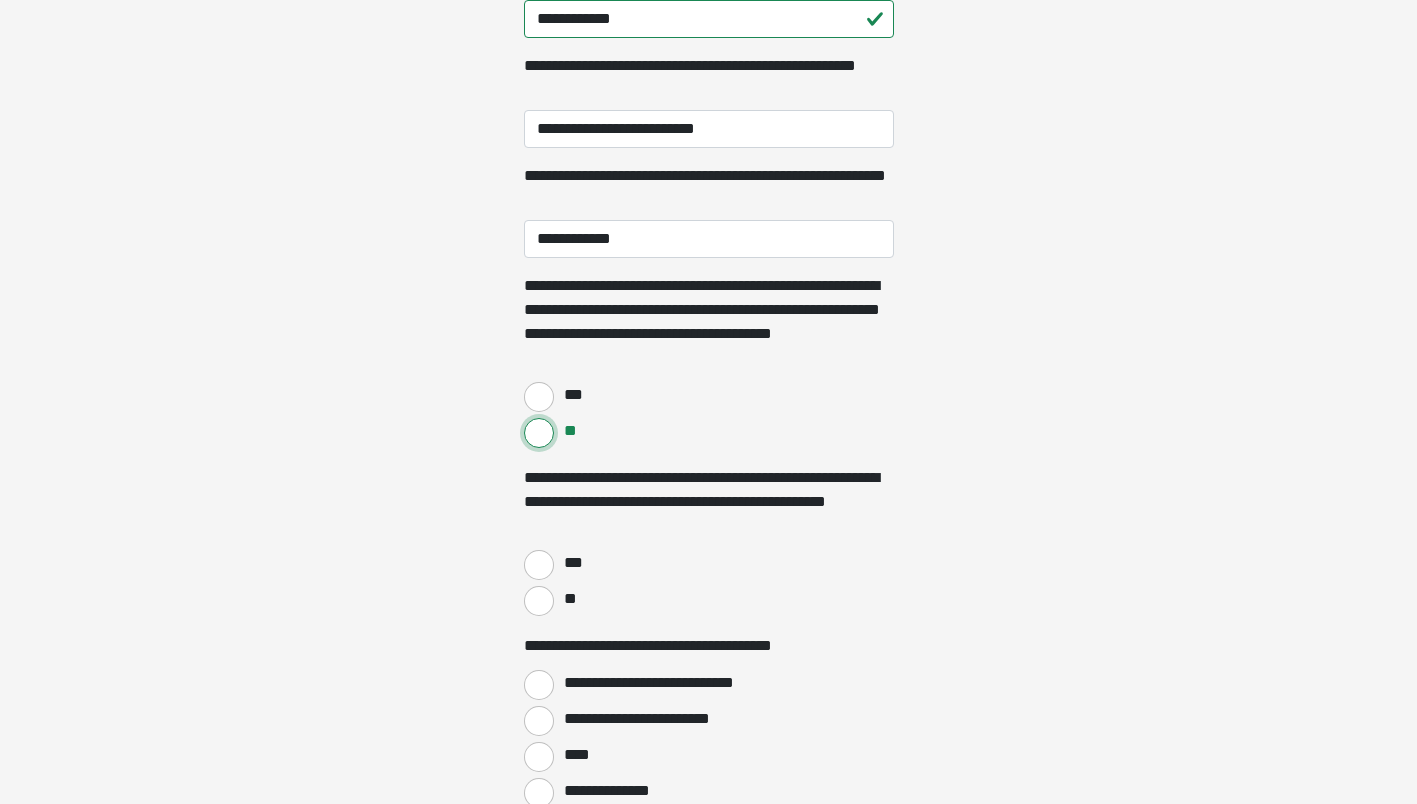 scroll, scrollTop: 544, scrollLeft: 0, axis: vertical 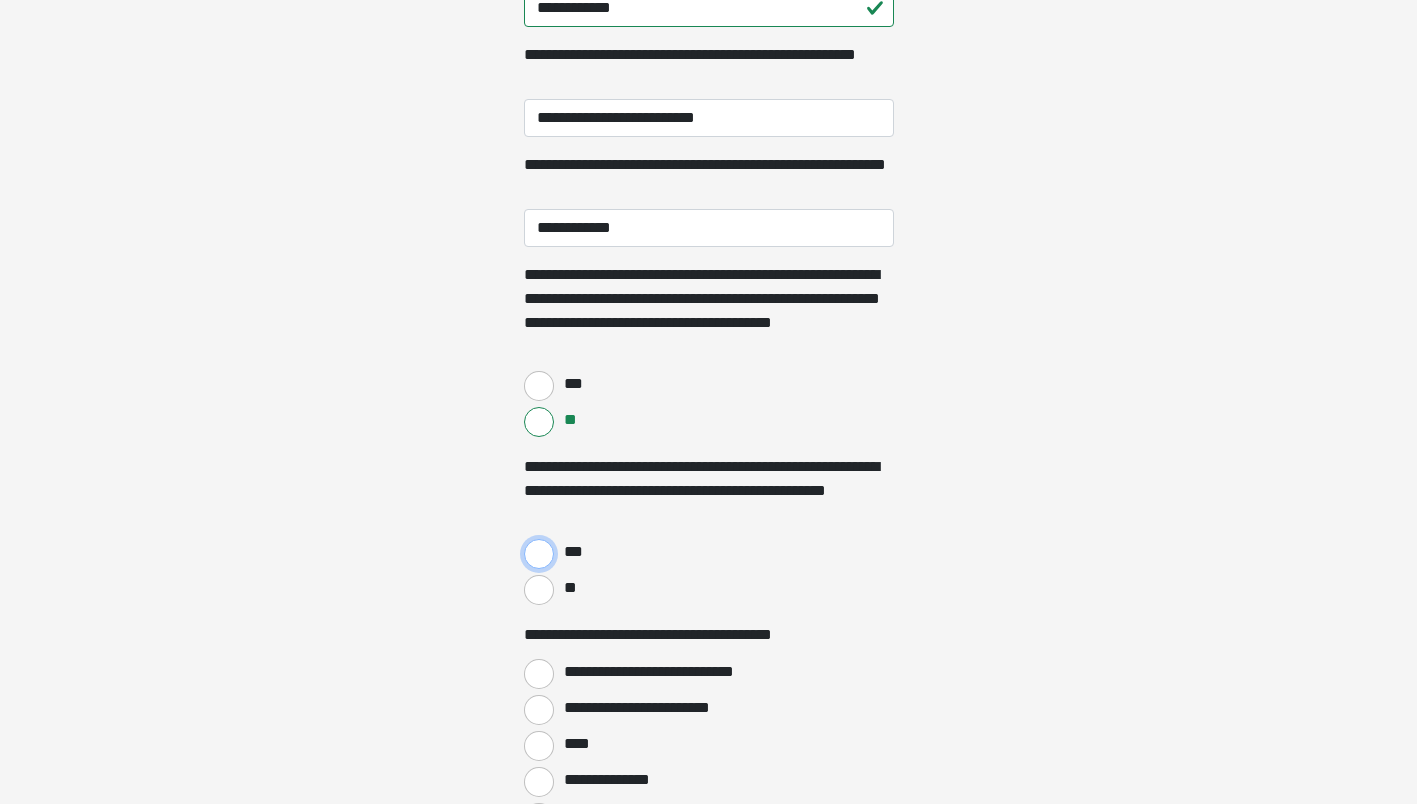 click on "***" at bounding box center [539, 554] 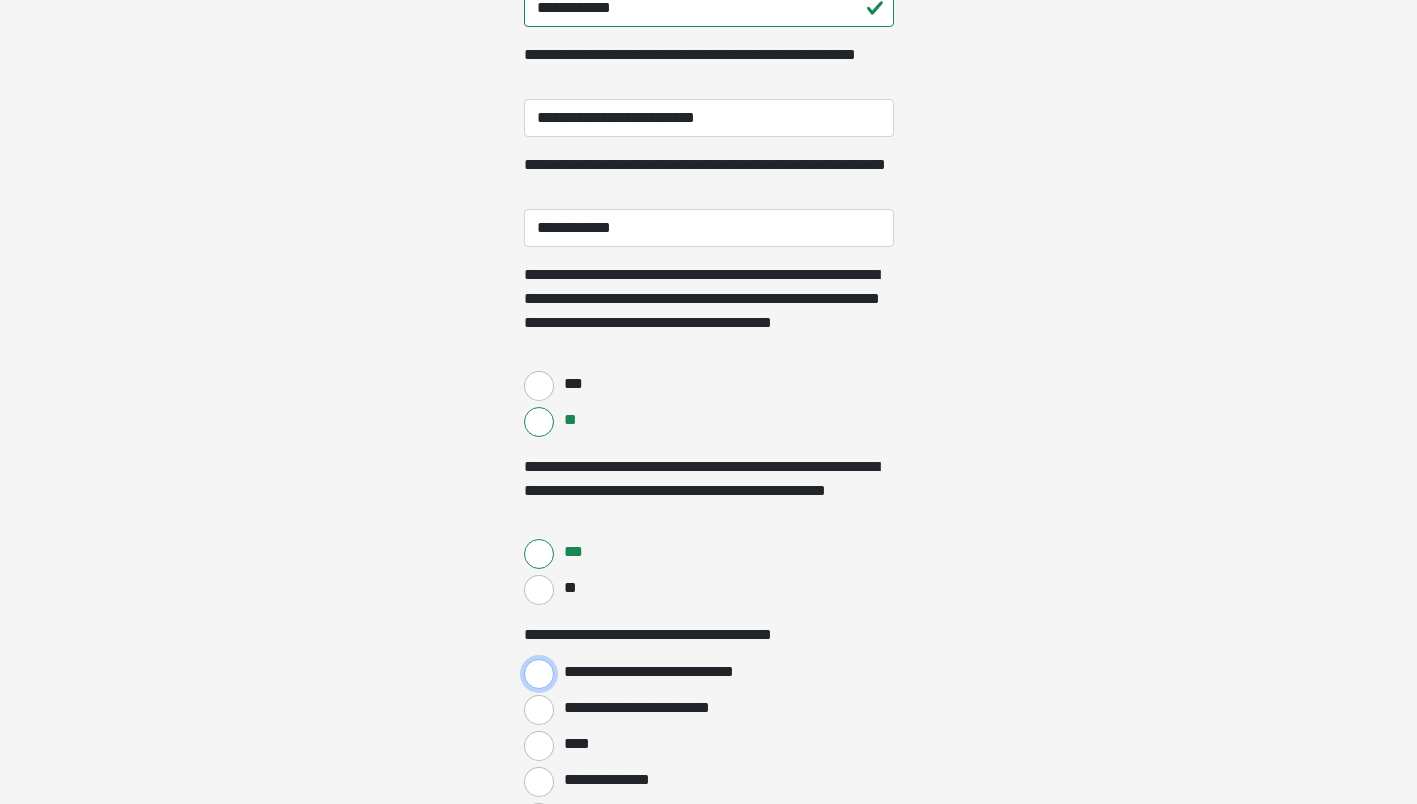 click on "**********" at bounding box center (539, 674) 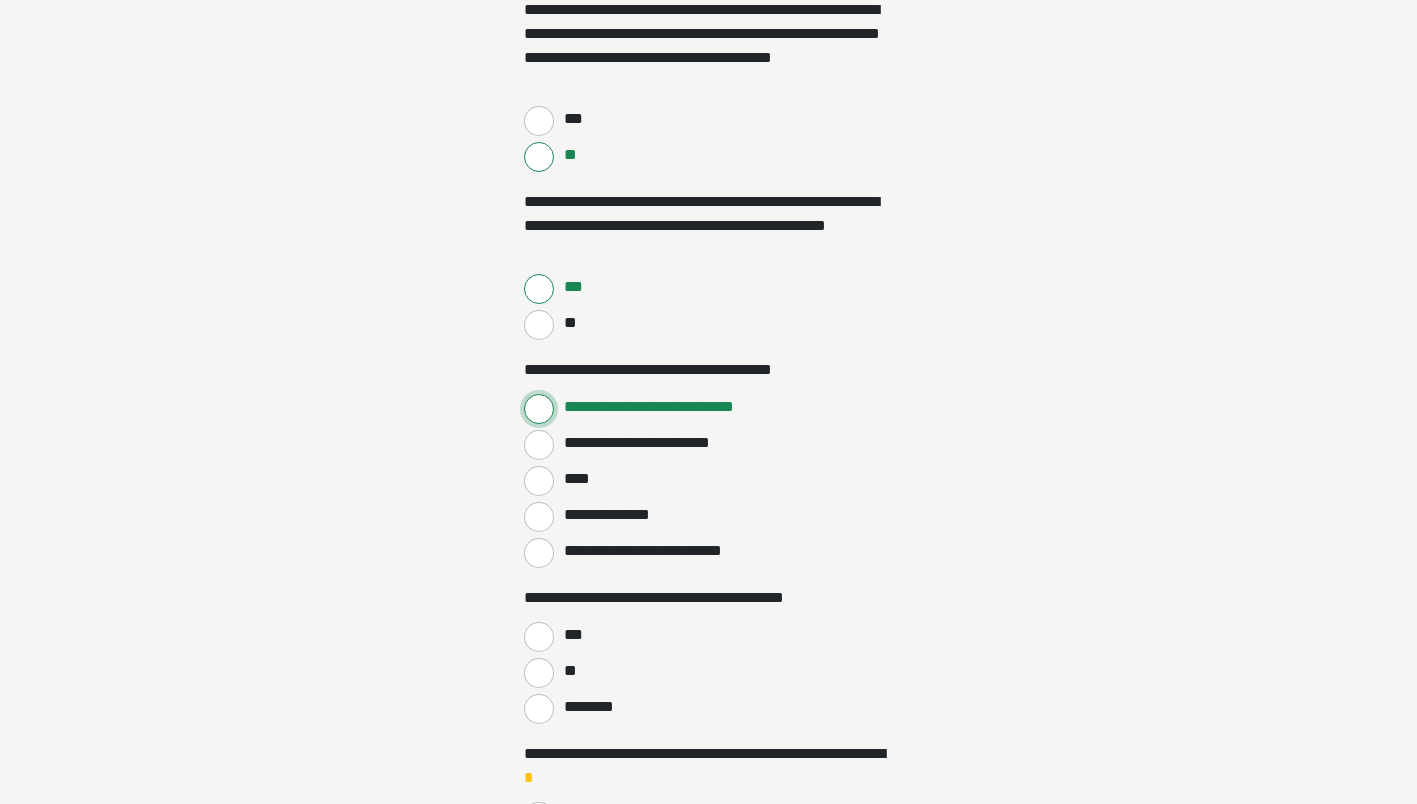 scroll, scrollTop: 844, scrollLeft: 0, axis: vertical 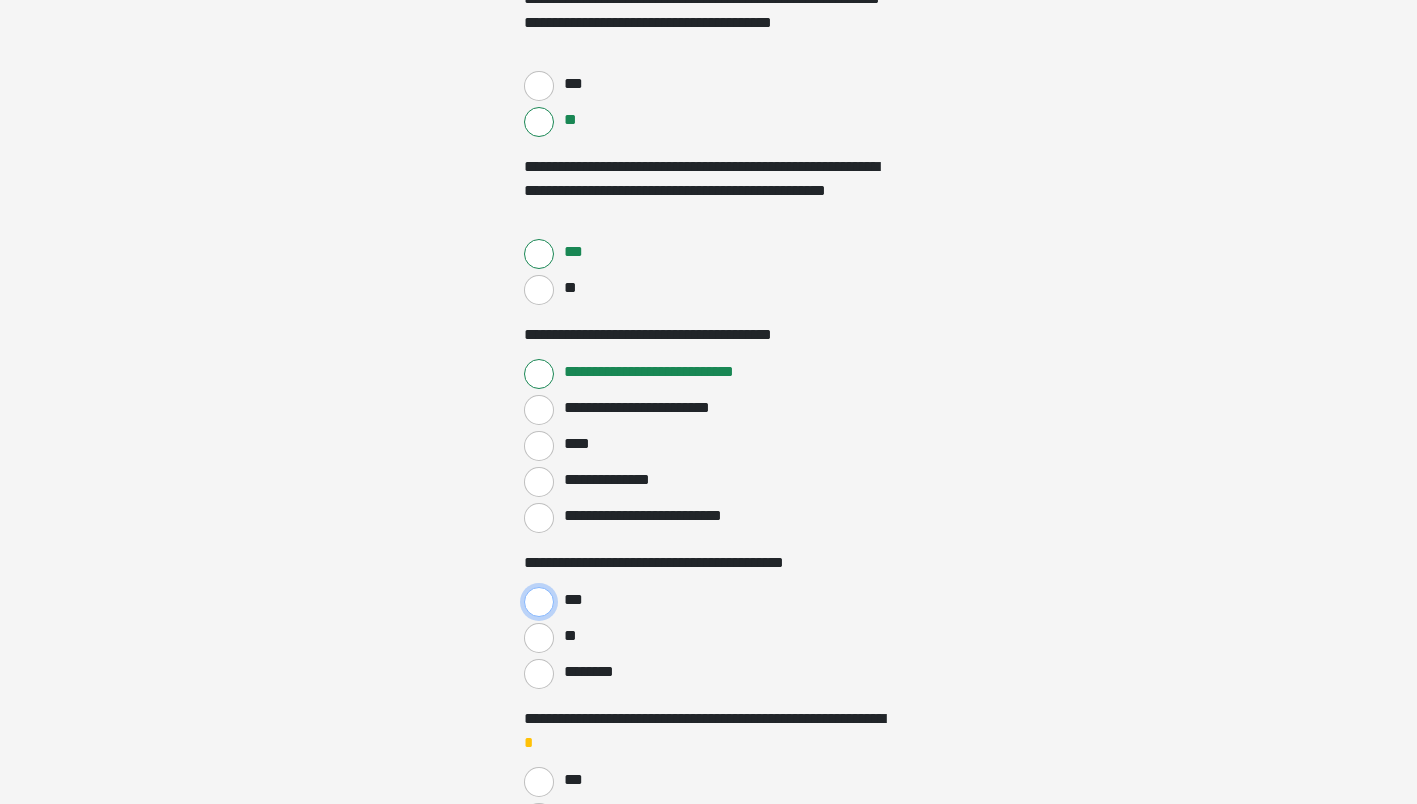 click on "***" at bounding box center (539, 602) 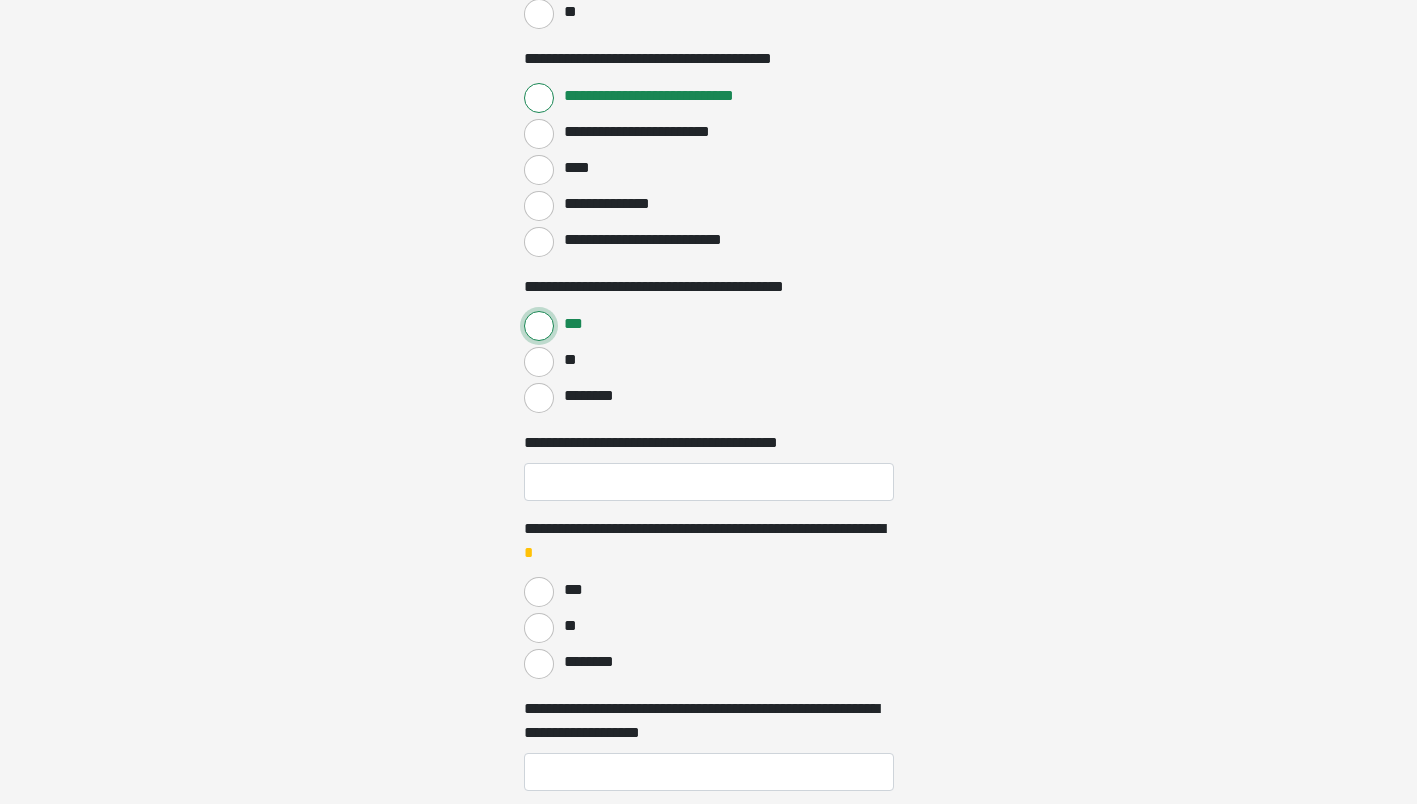 scroll, scrollTop: 1144, scrollLeft: 0, axis: vertical 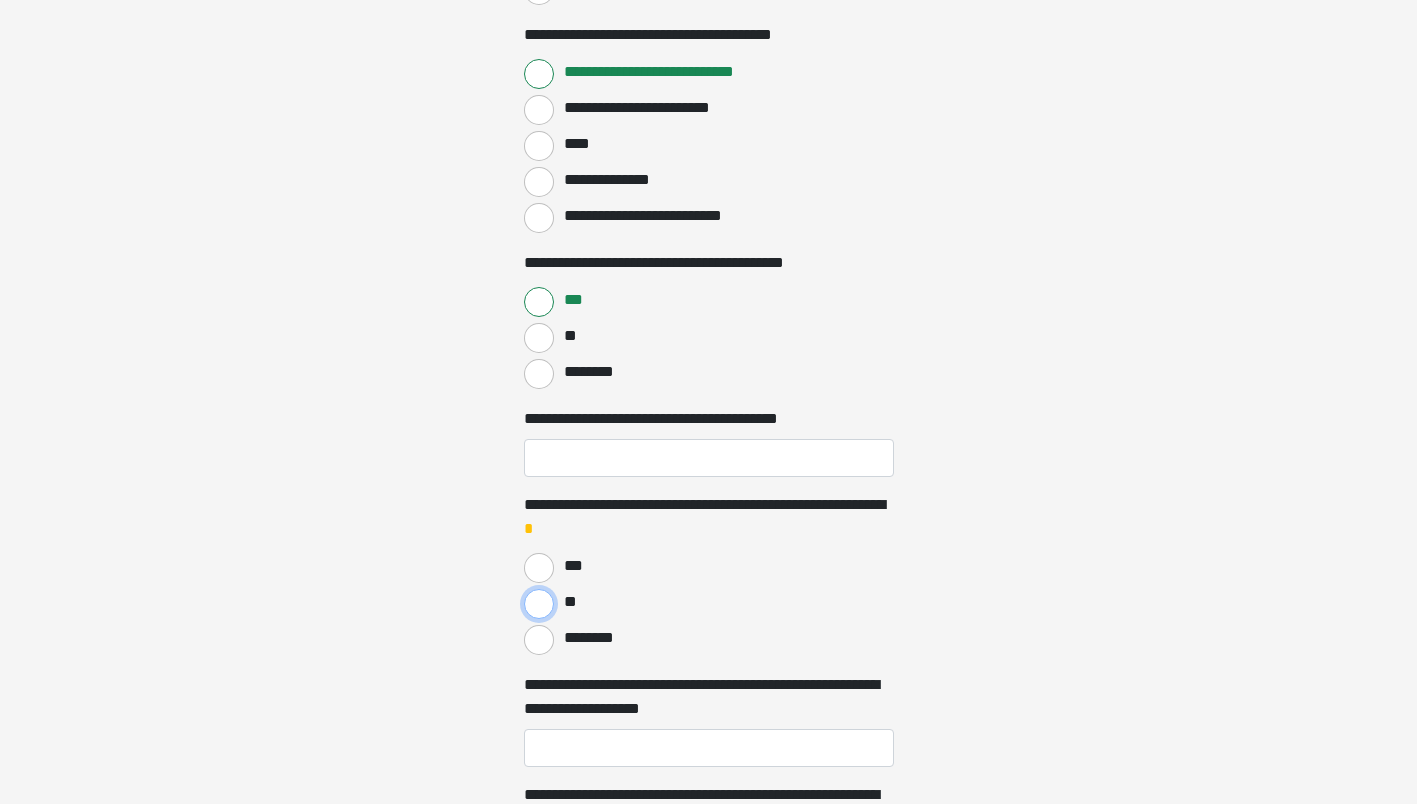 click on "**" at bounding box center (539, 604) 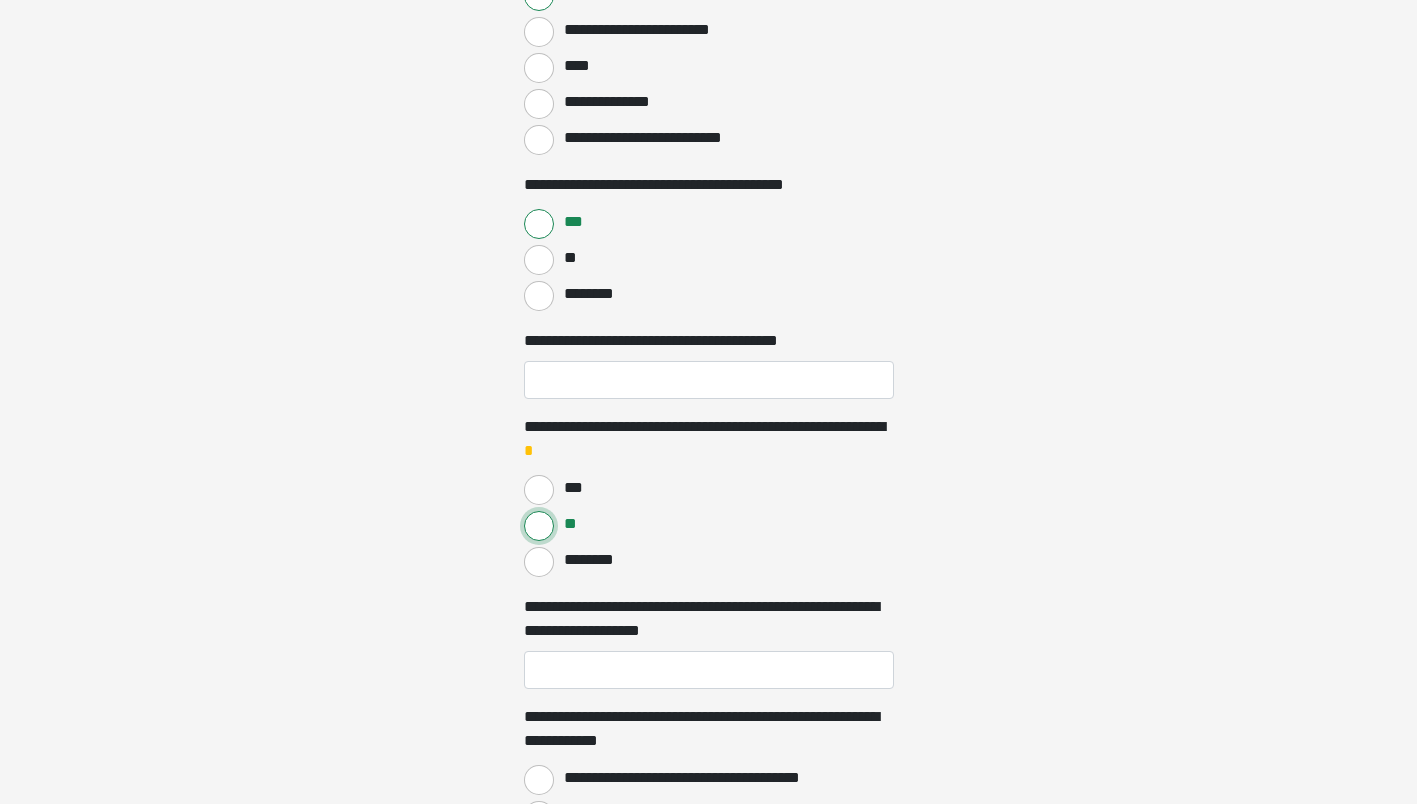 scroll, scrollTop: 1244, scrollLeft: 0, axis: vertical 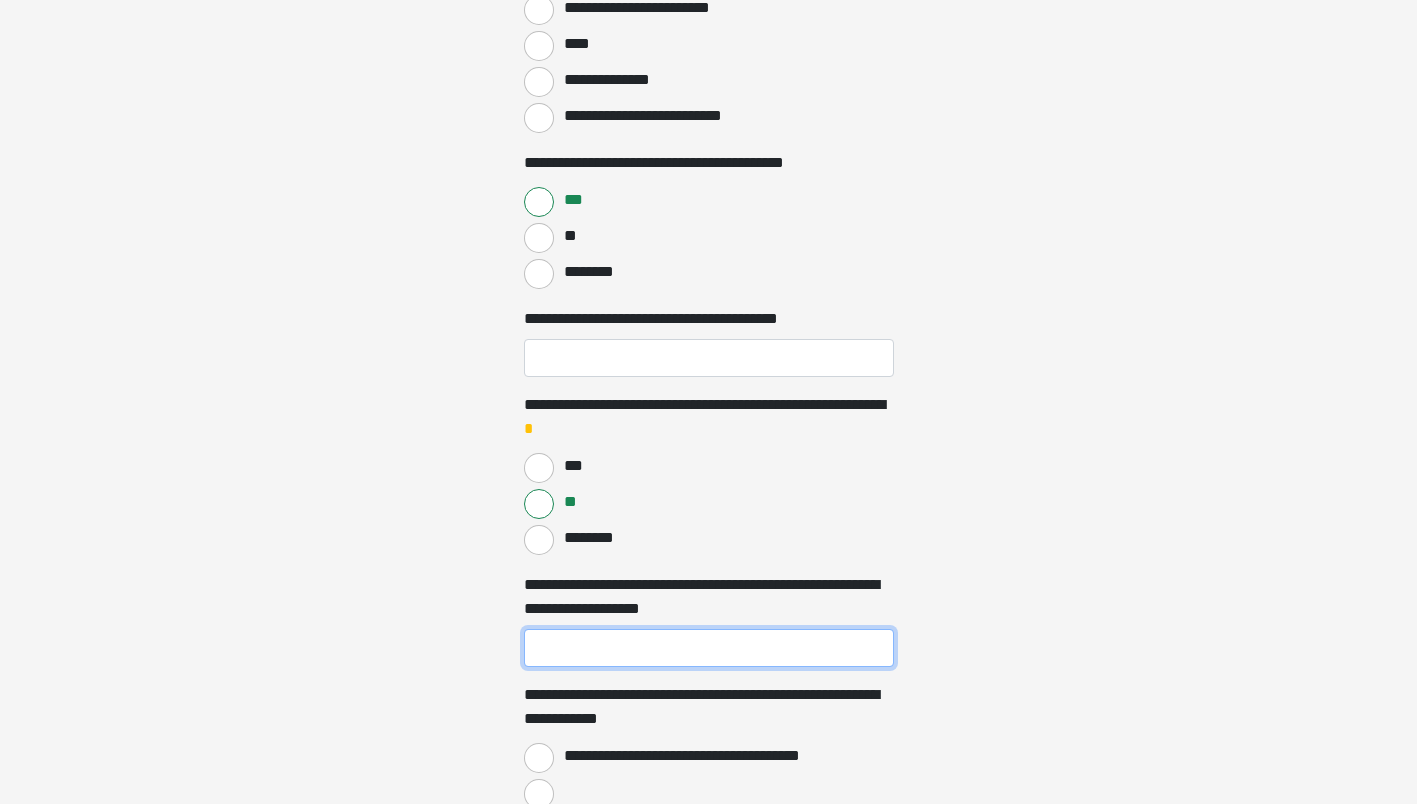 click on "**********" at bounding box center (709, 648) 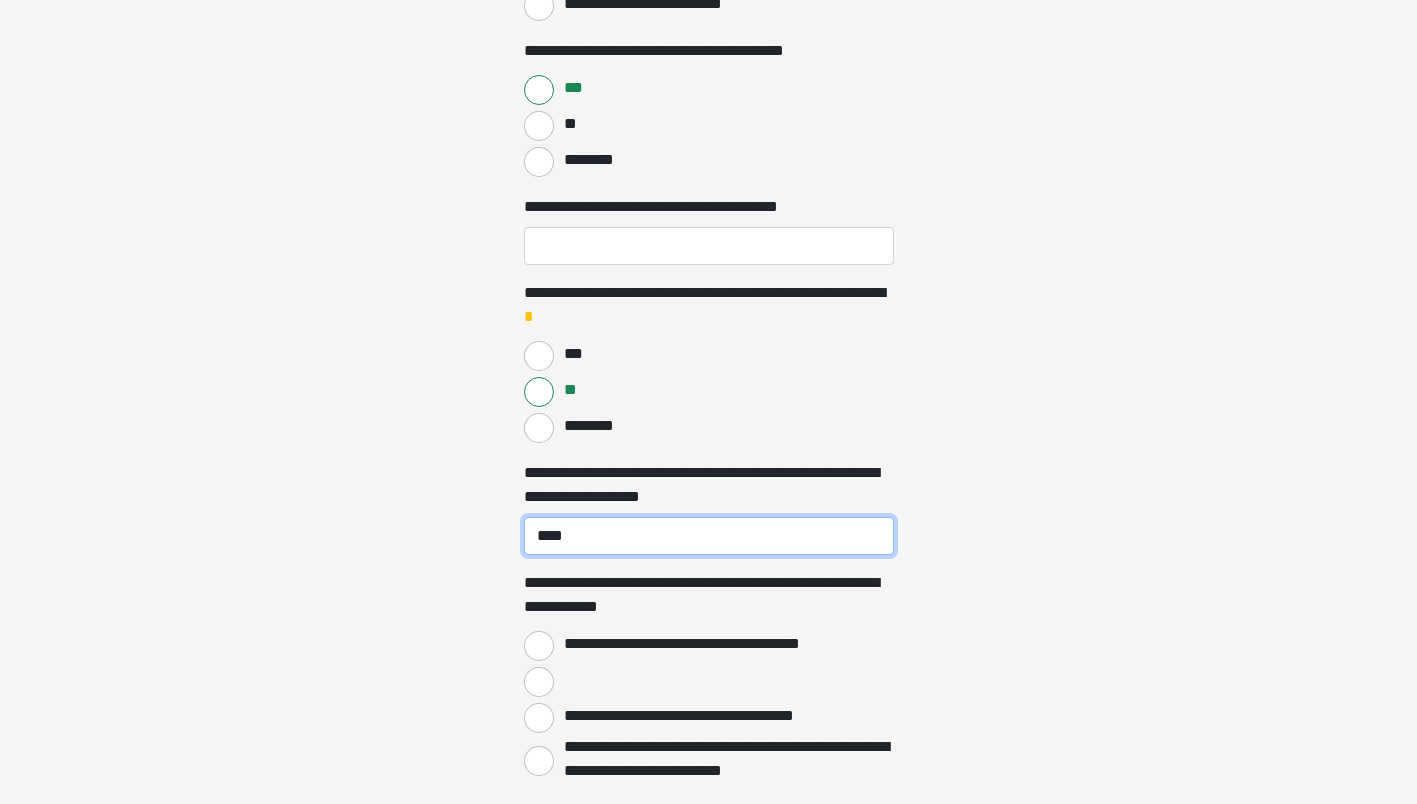 scroll, scrollTop: 1444, scrollLeft: 0, axis: vertical 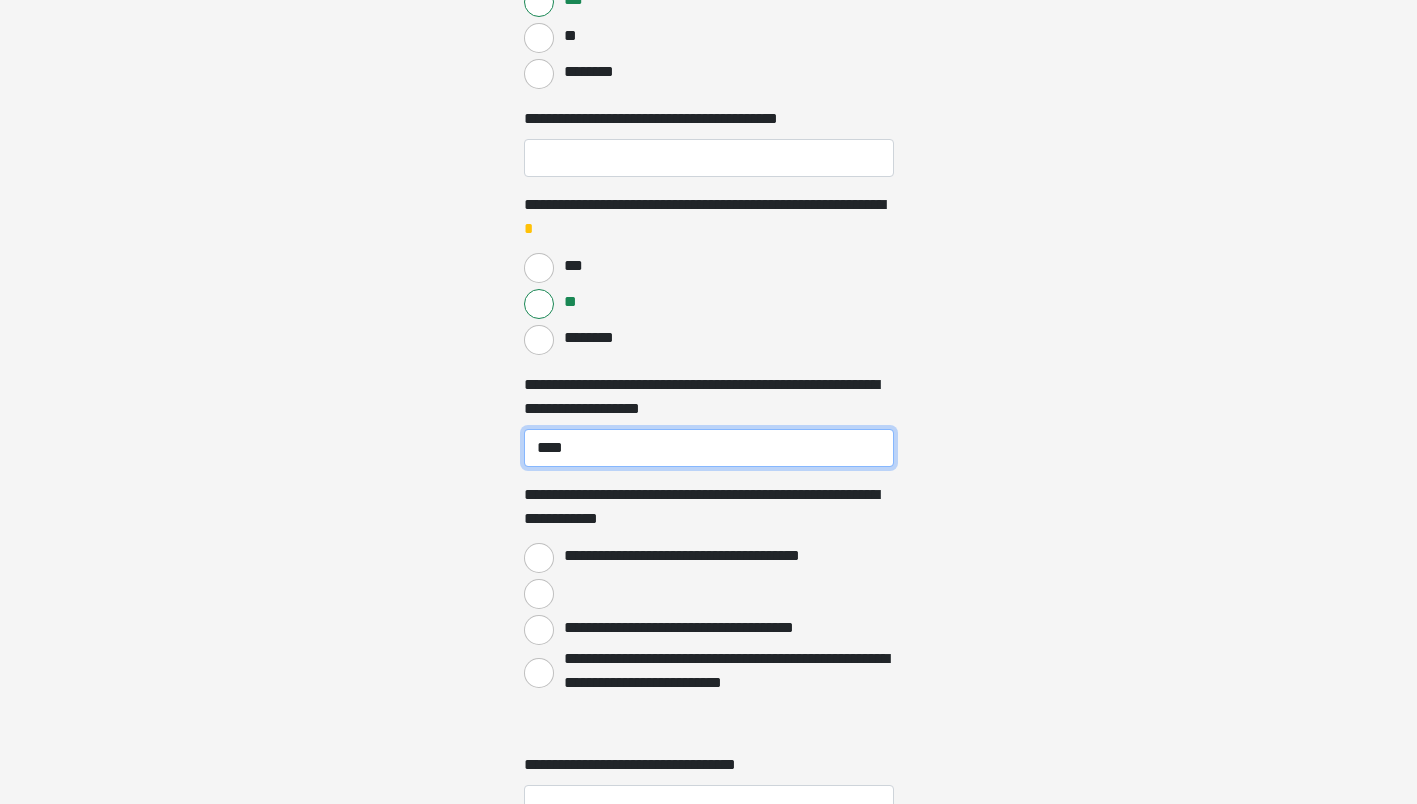 type on "****" 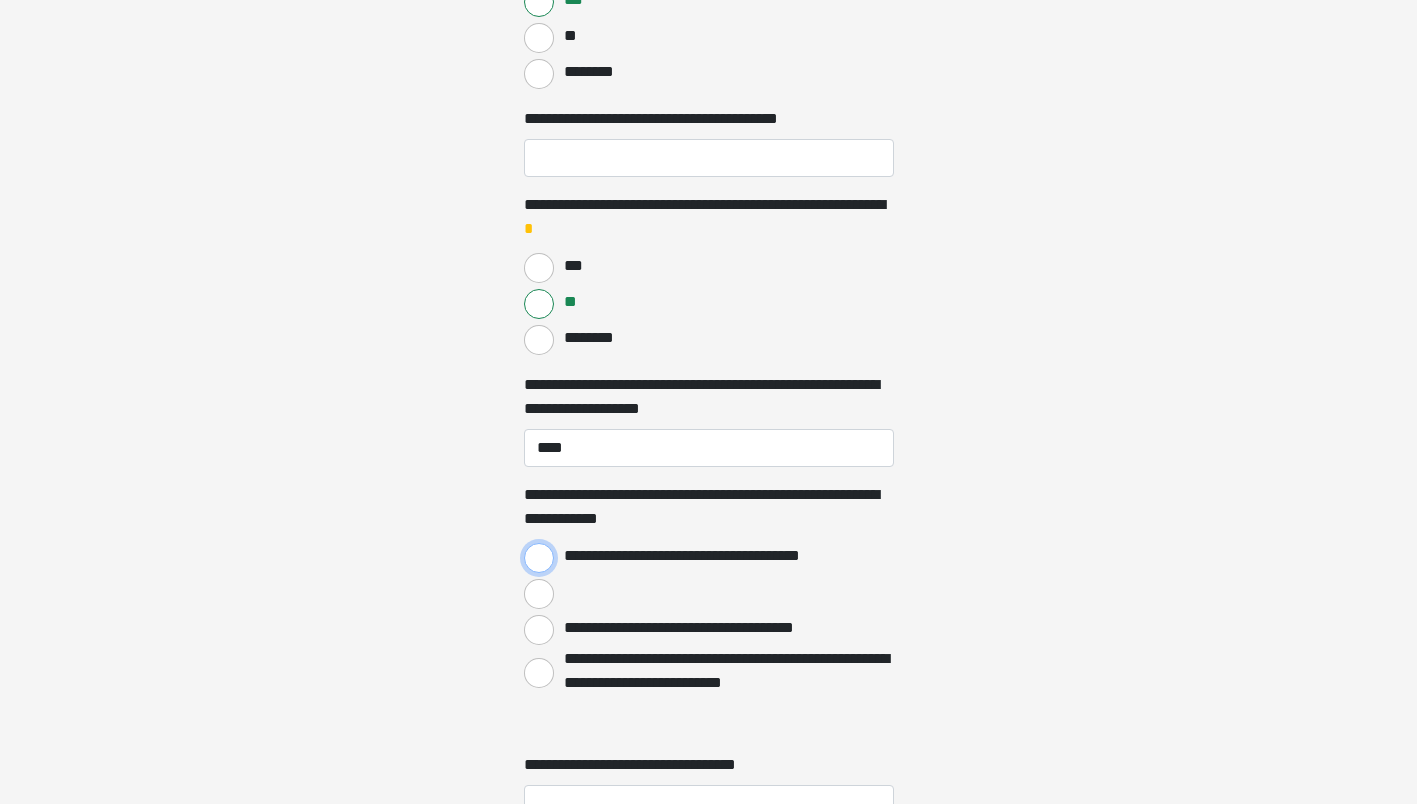 click on "**********" at bounding box center (539, 558) 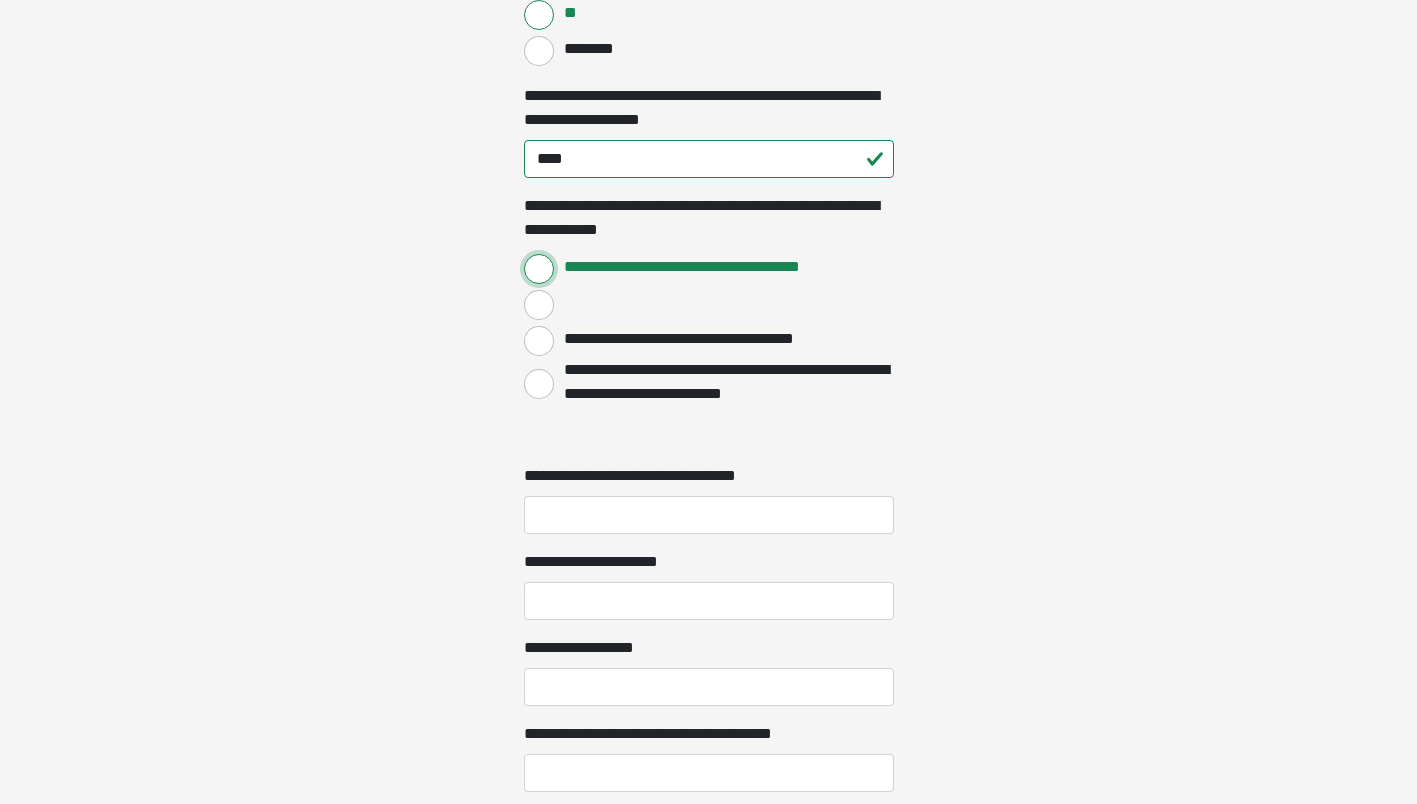 scroll, scrollTop: 1744, scrollLeft: 0, axis: vertical 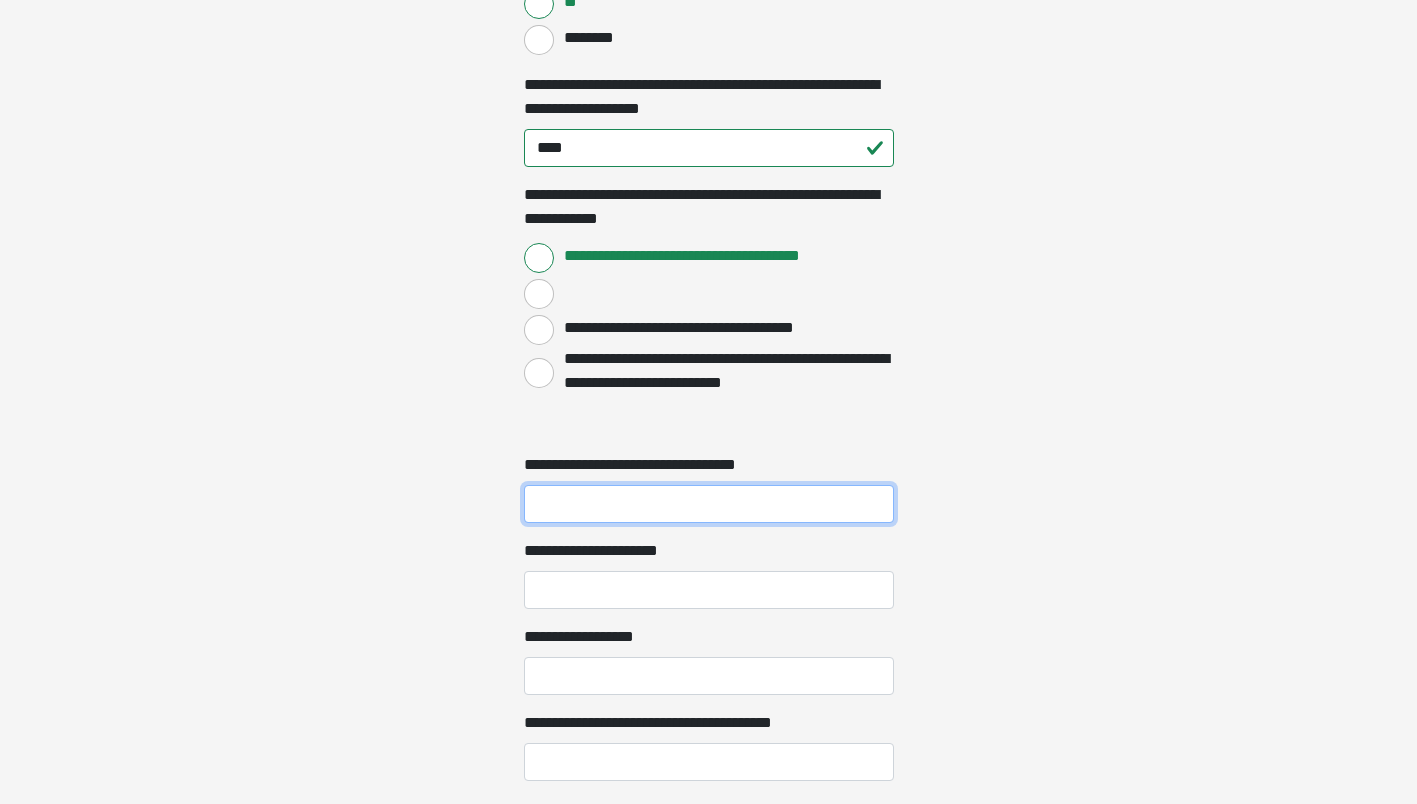 click on "**********" at bounding box center (709, 504) 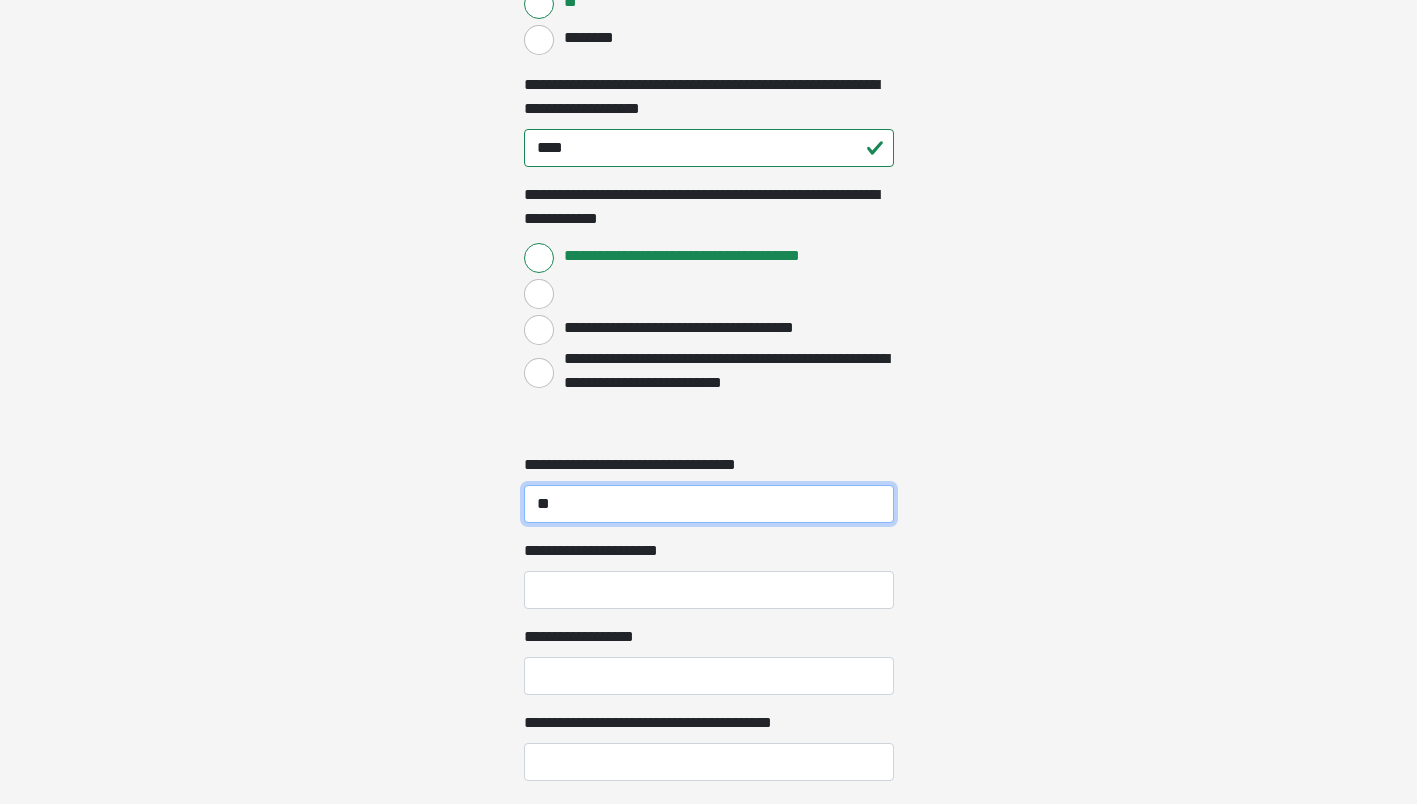 type on "**" 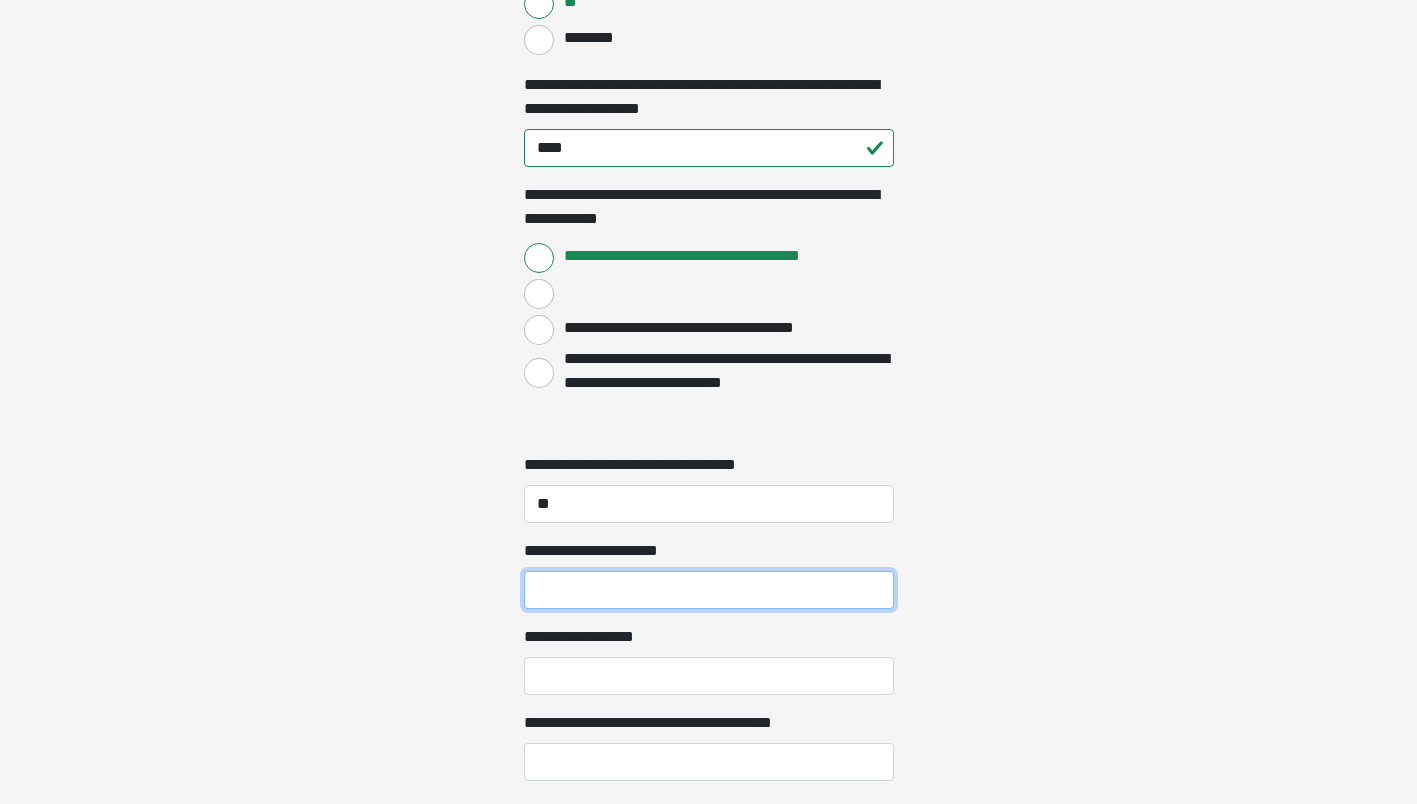 click on "**********" at bounding box center [709, 590] 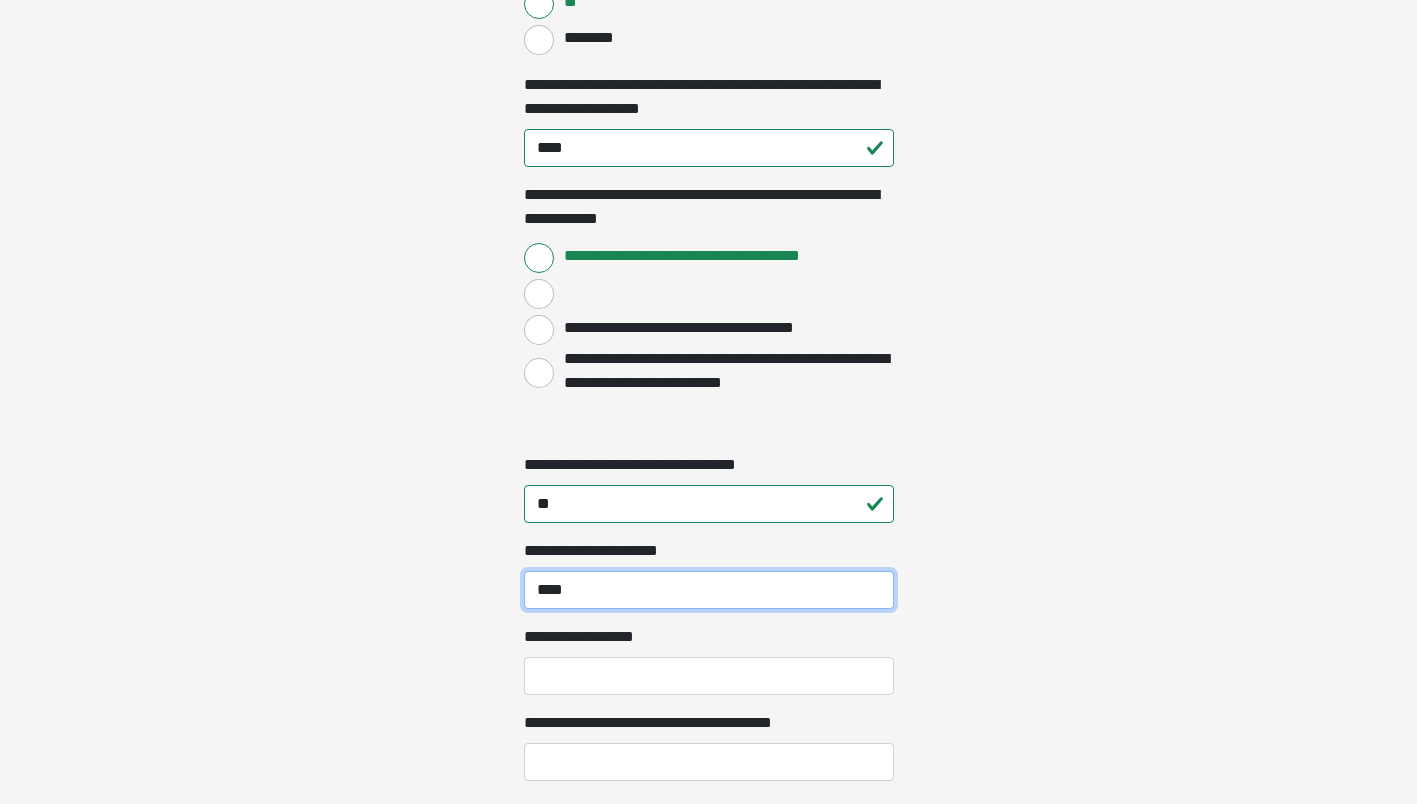 type on "****" 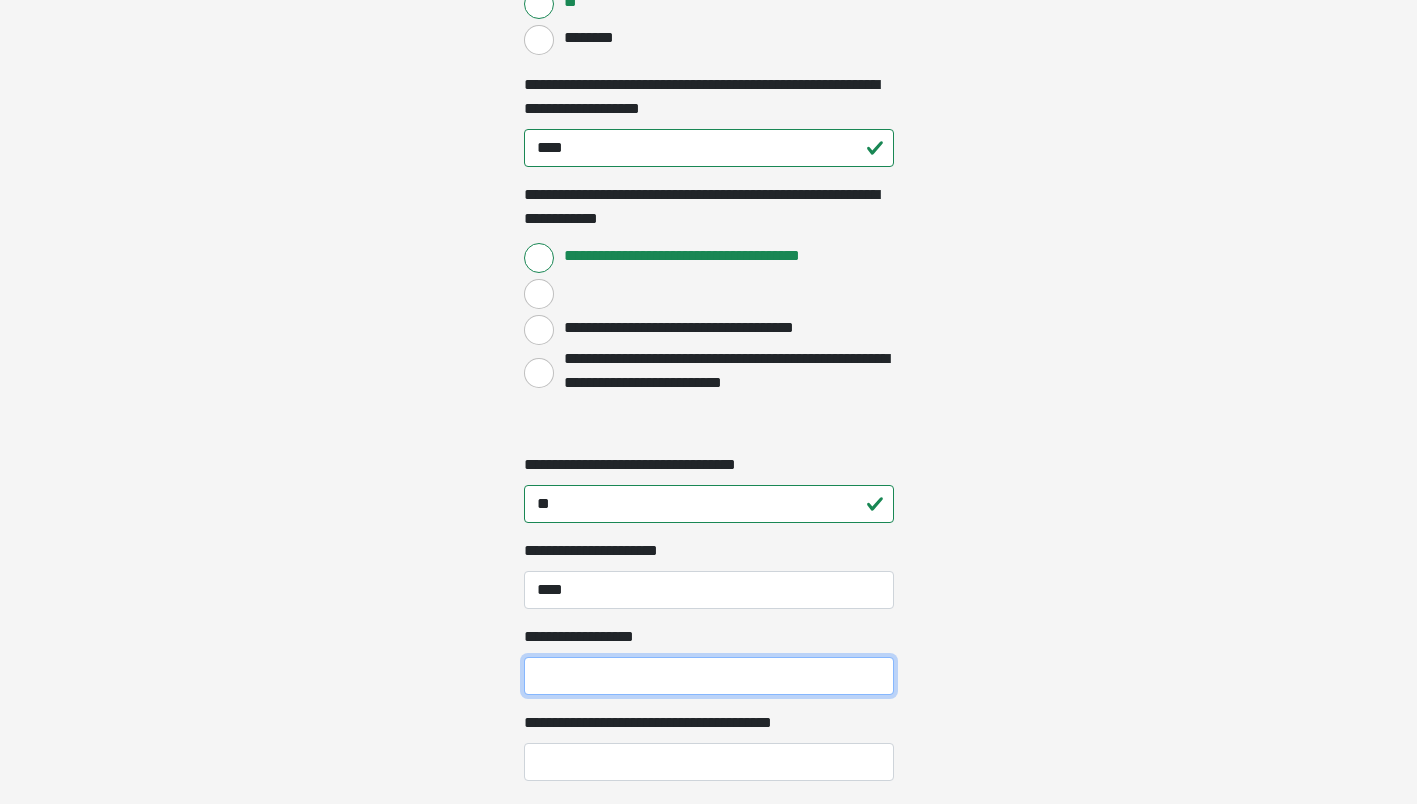 click on "**********" at bounding box center (709, 676) 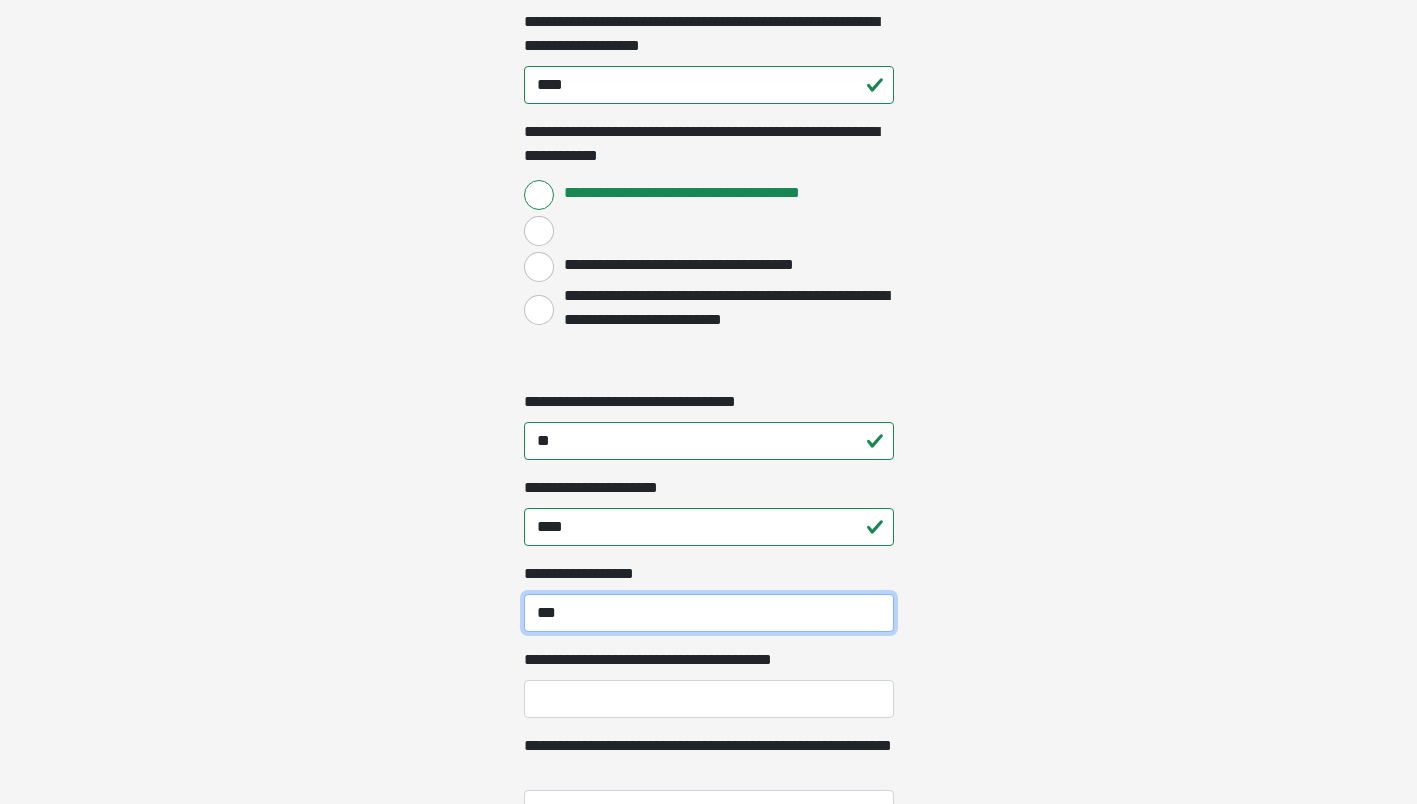 scroll, scrollTop: 1844, scrollLeft: 0, axis: vertical 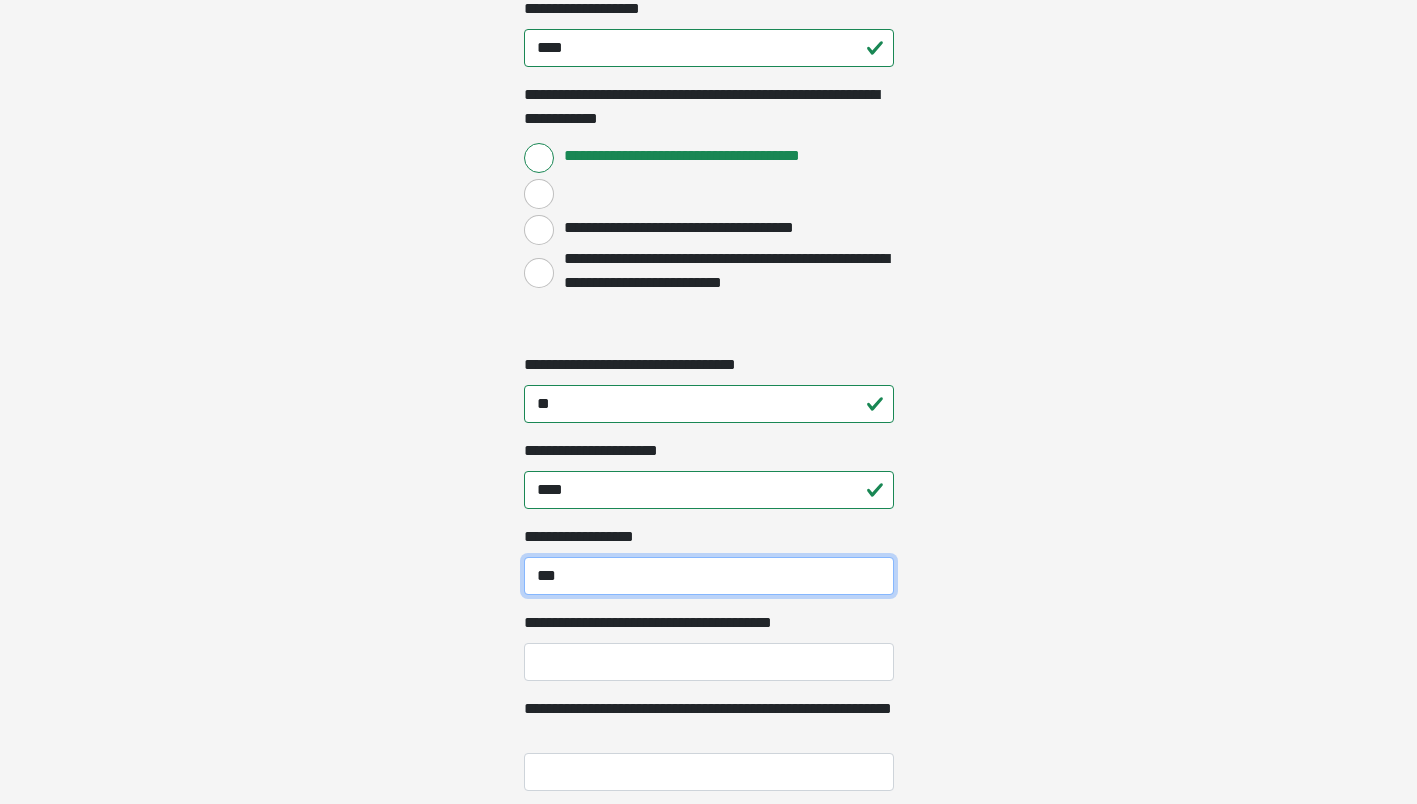 type on "***" 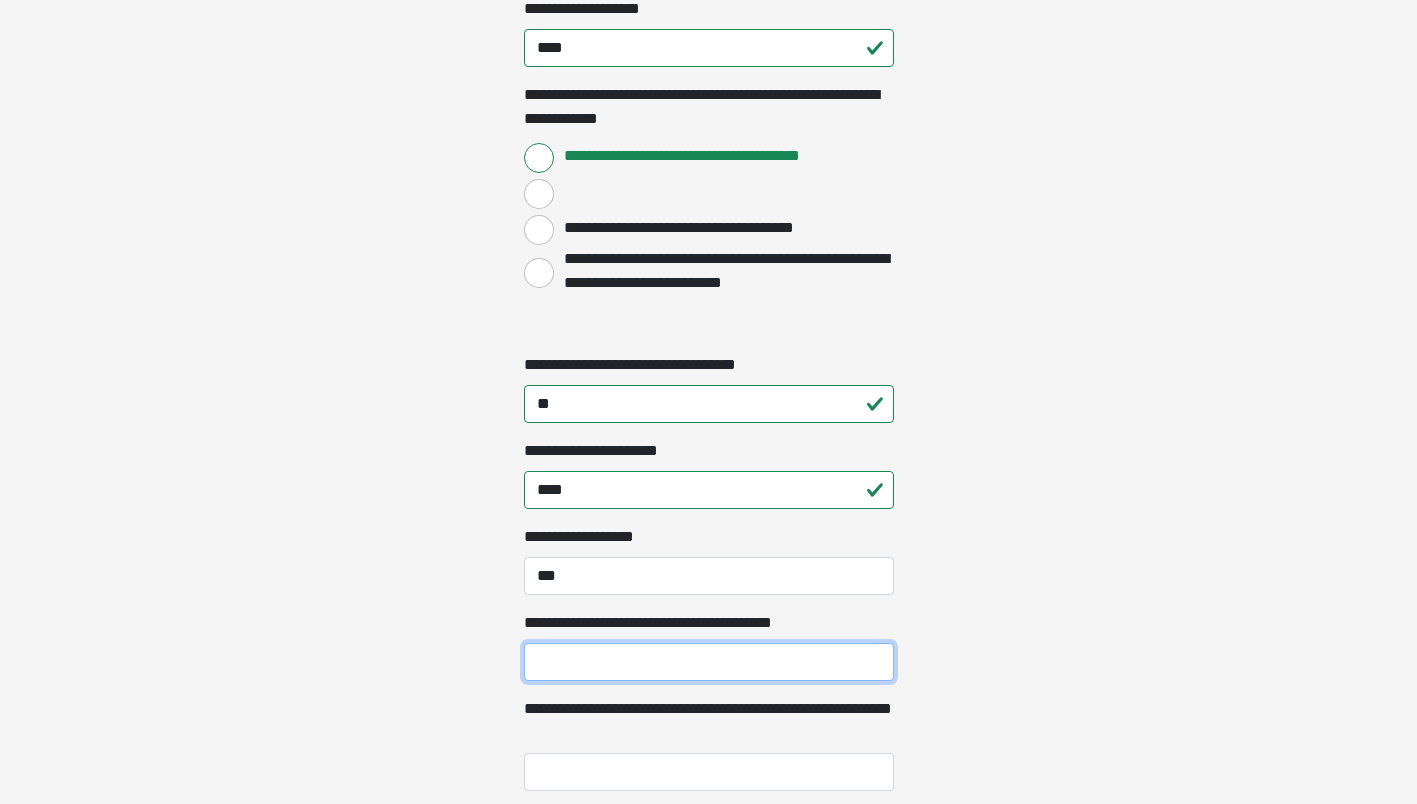 click on "**********" at bounding box center [709, 662] 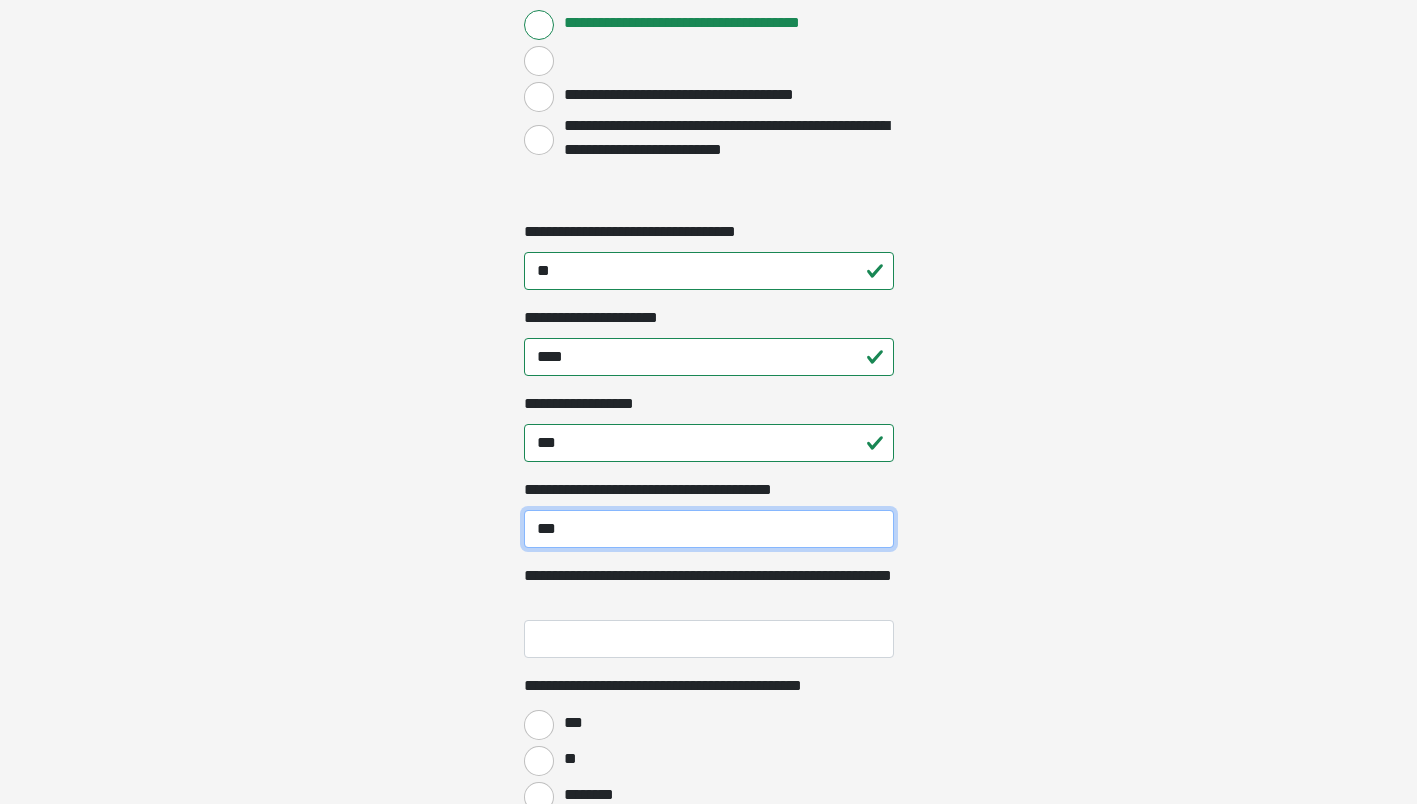 scroll, scrollTop: 2044, scrollLeft: 0, axis: vertical 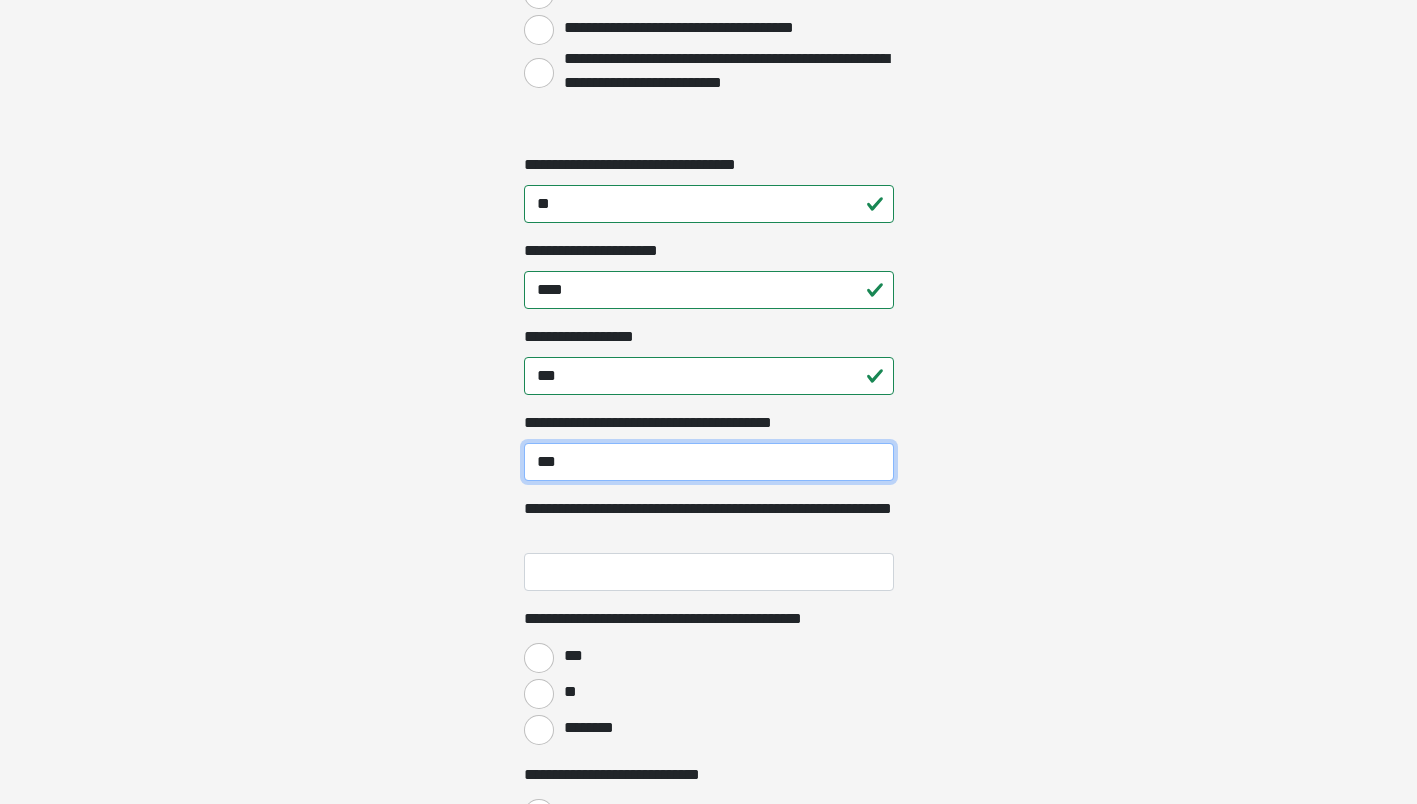 type on "***" 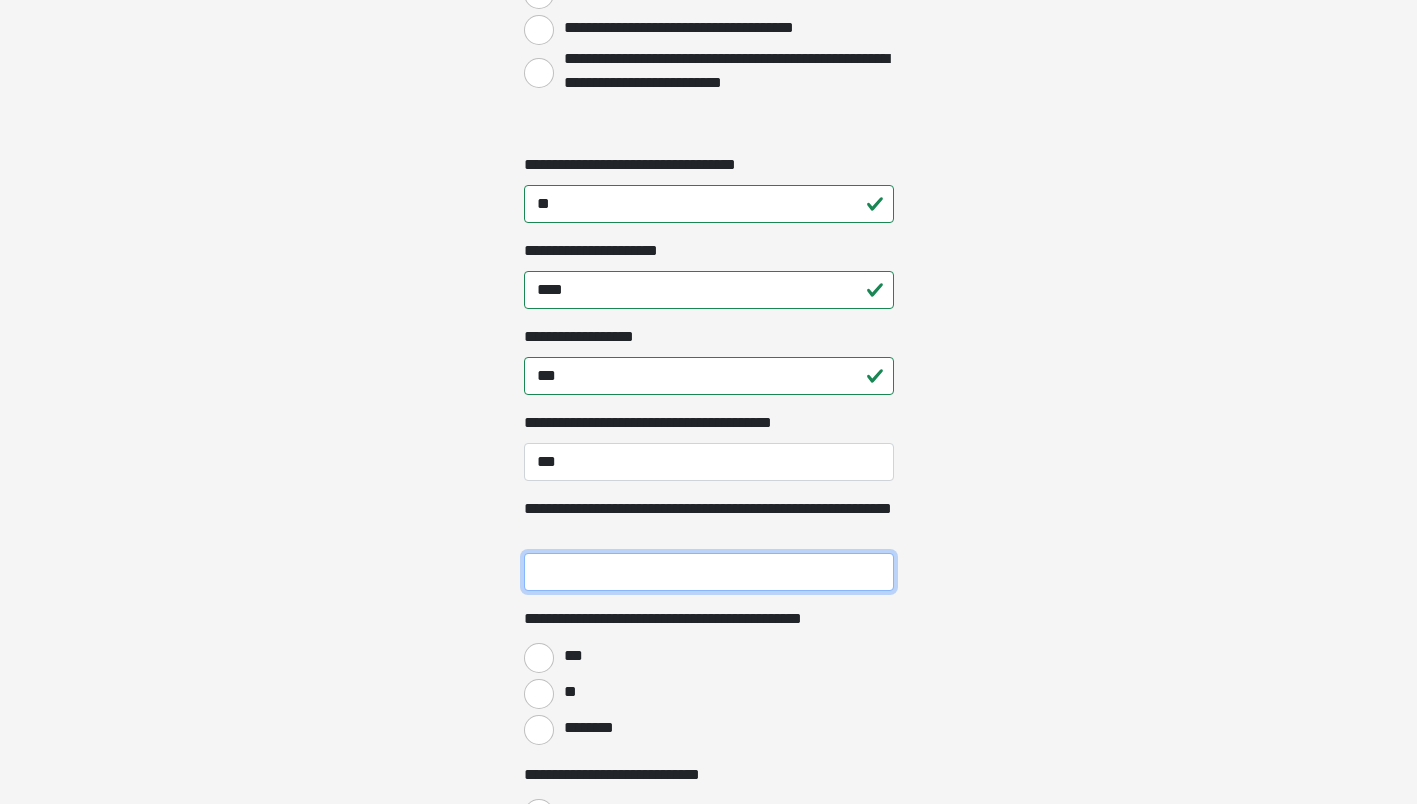 click on "**********" at bounding box center (709, 572) 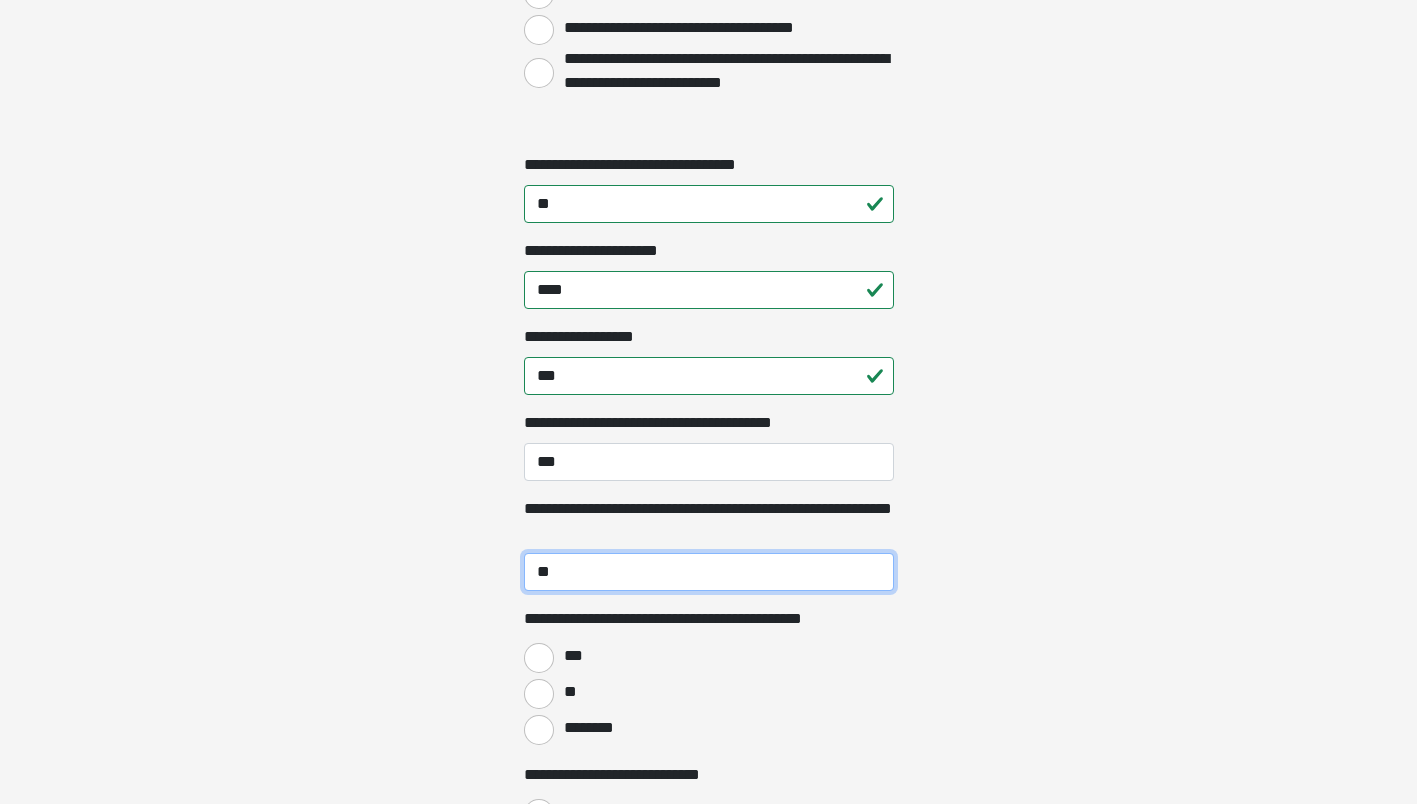 type on "**" 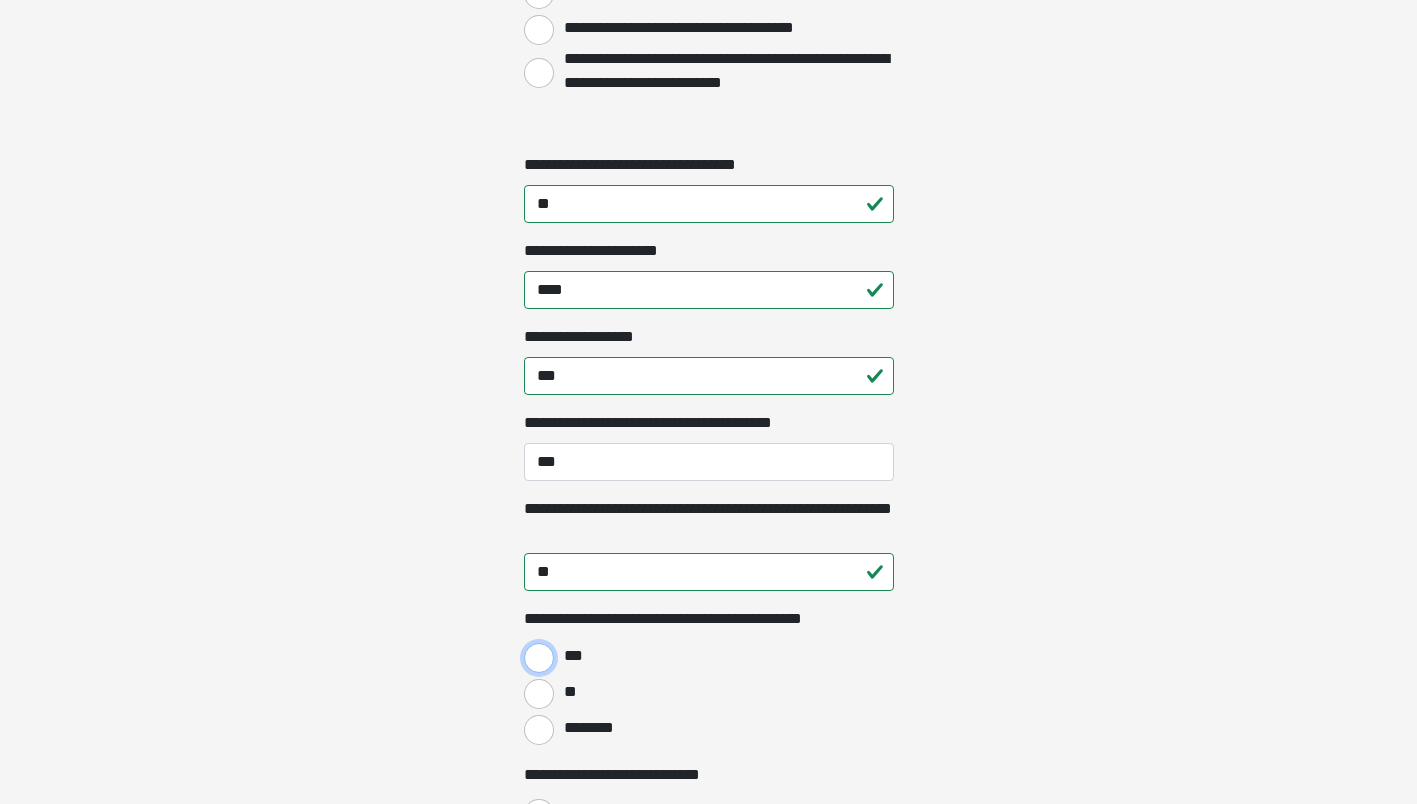 click on "***" at bounding box center [539, 658] 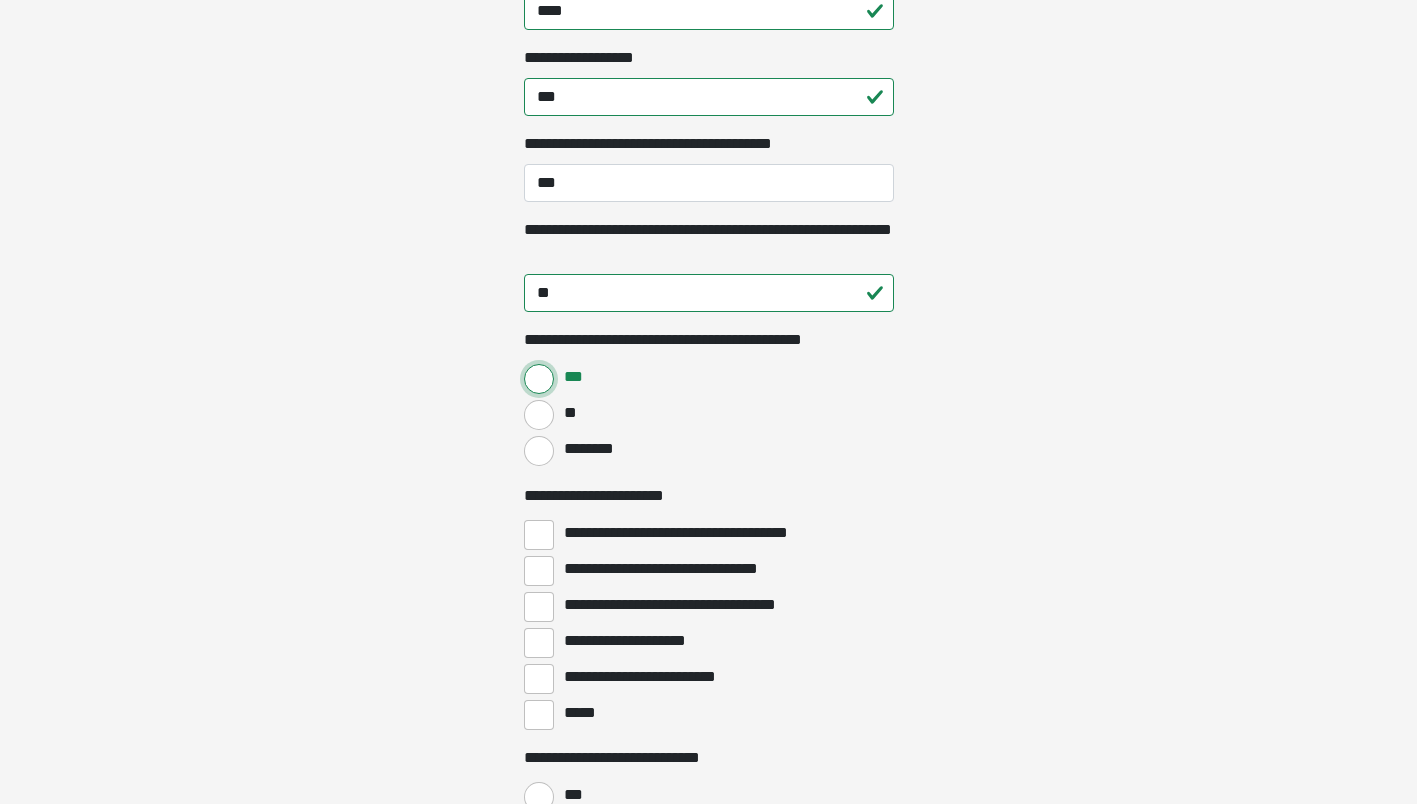 scroll, scrollTop: 2344, scrollLeft: 0, axis: vertical 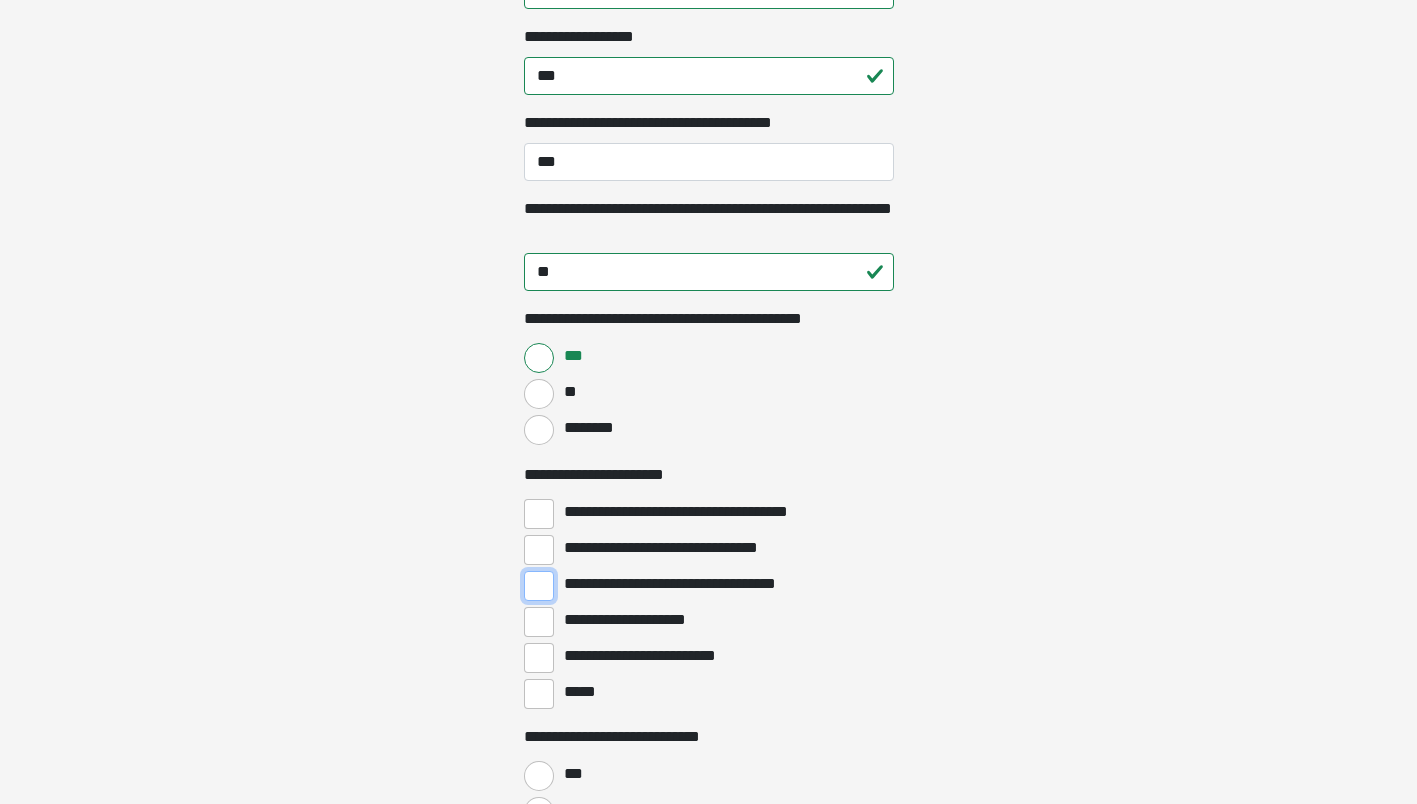 click on "**********" at bounding box center (539, 586) 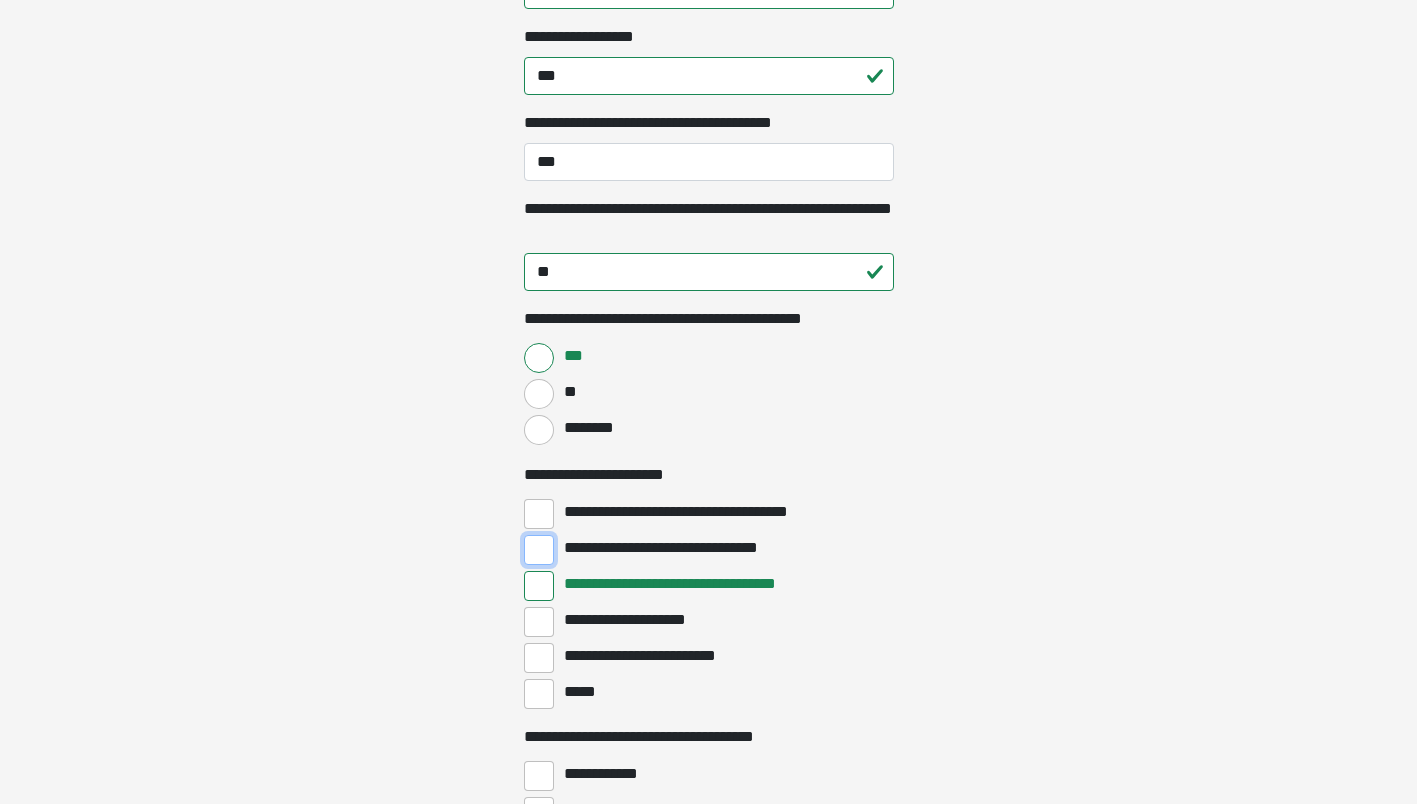 click on "**********" at bounding box center (539, 550) 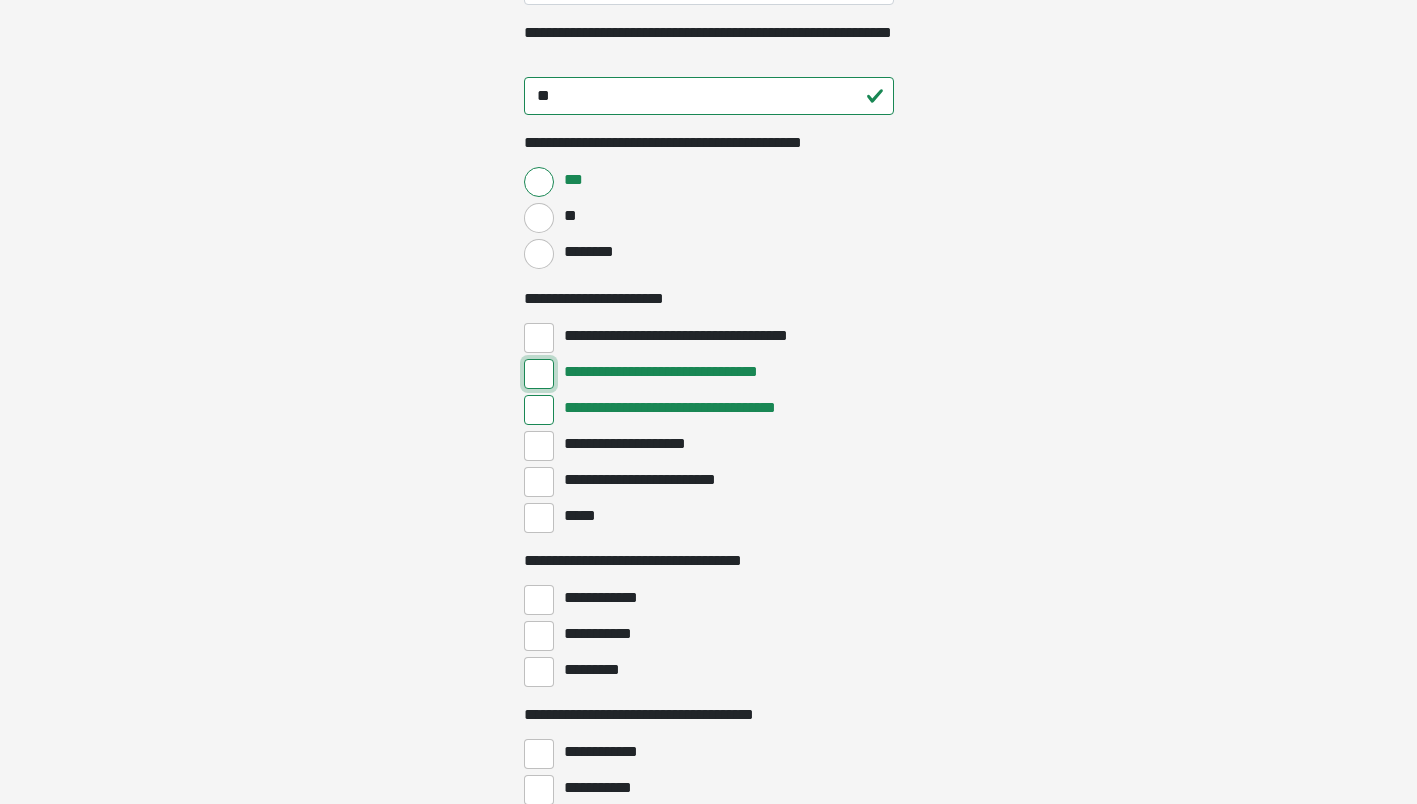 scroll, scrollTop: 2544, scrollLeft: 0, axis: vertical 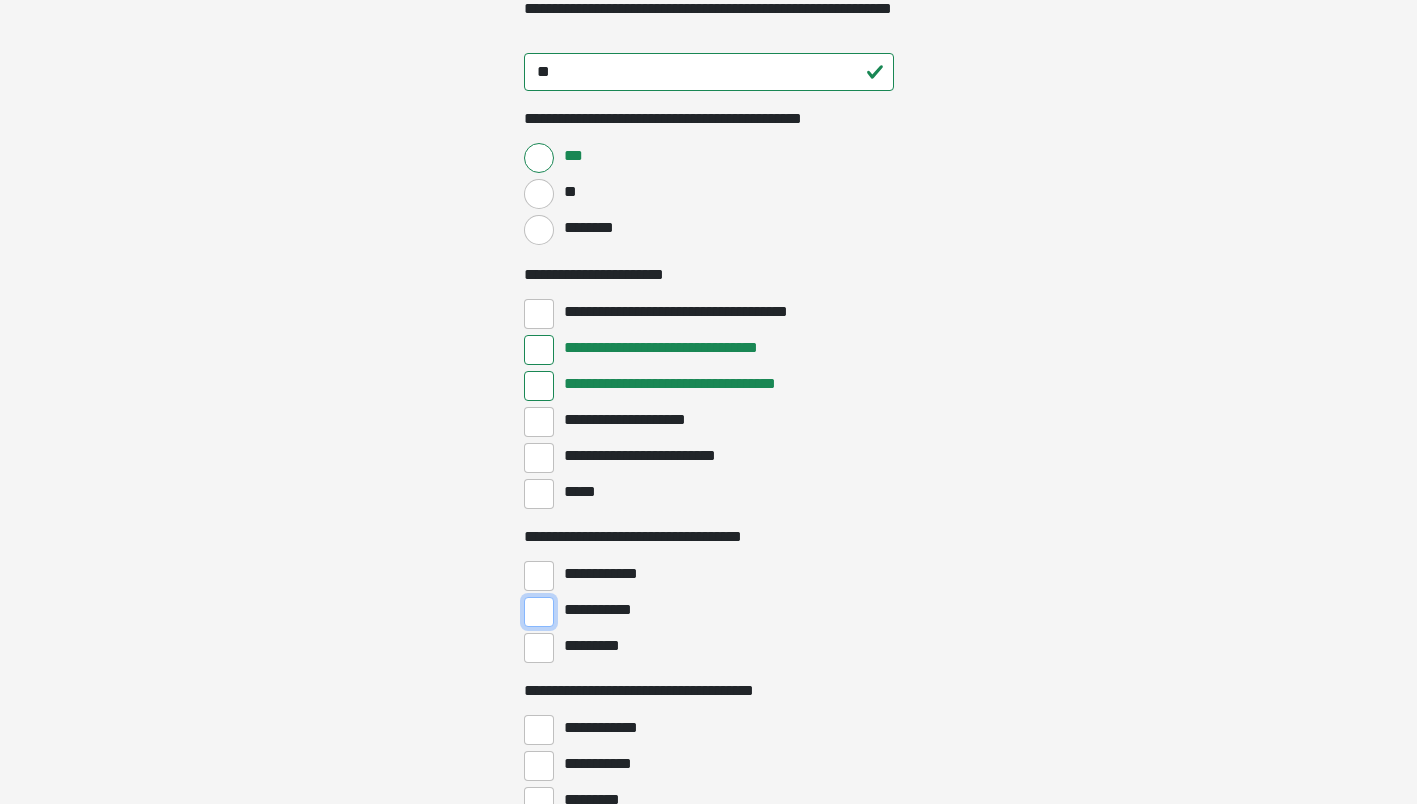 click on "**********" at bounding box center [539, 612] 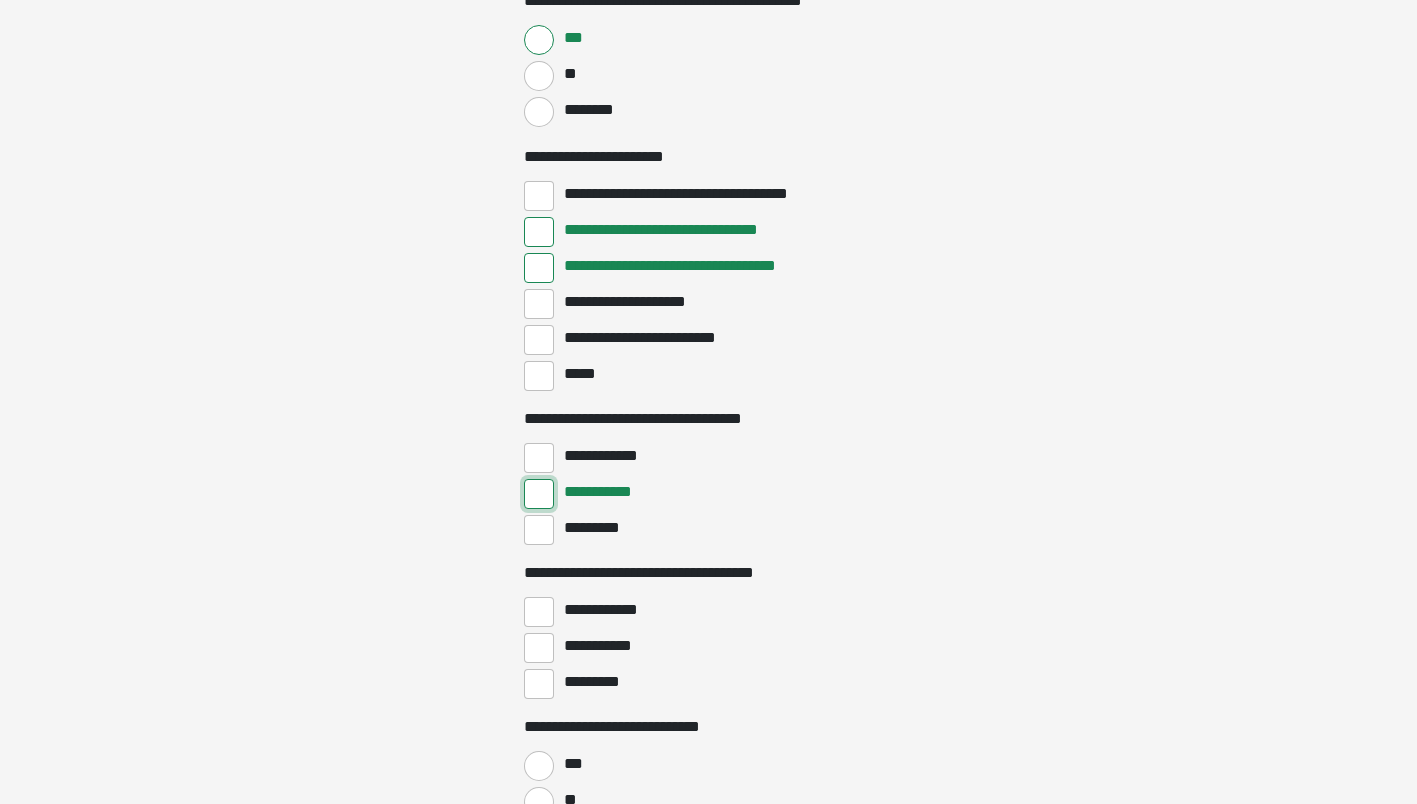 scroll, scrollTop: 2744, scrollLeft: 0, axis: vertical 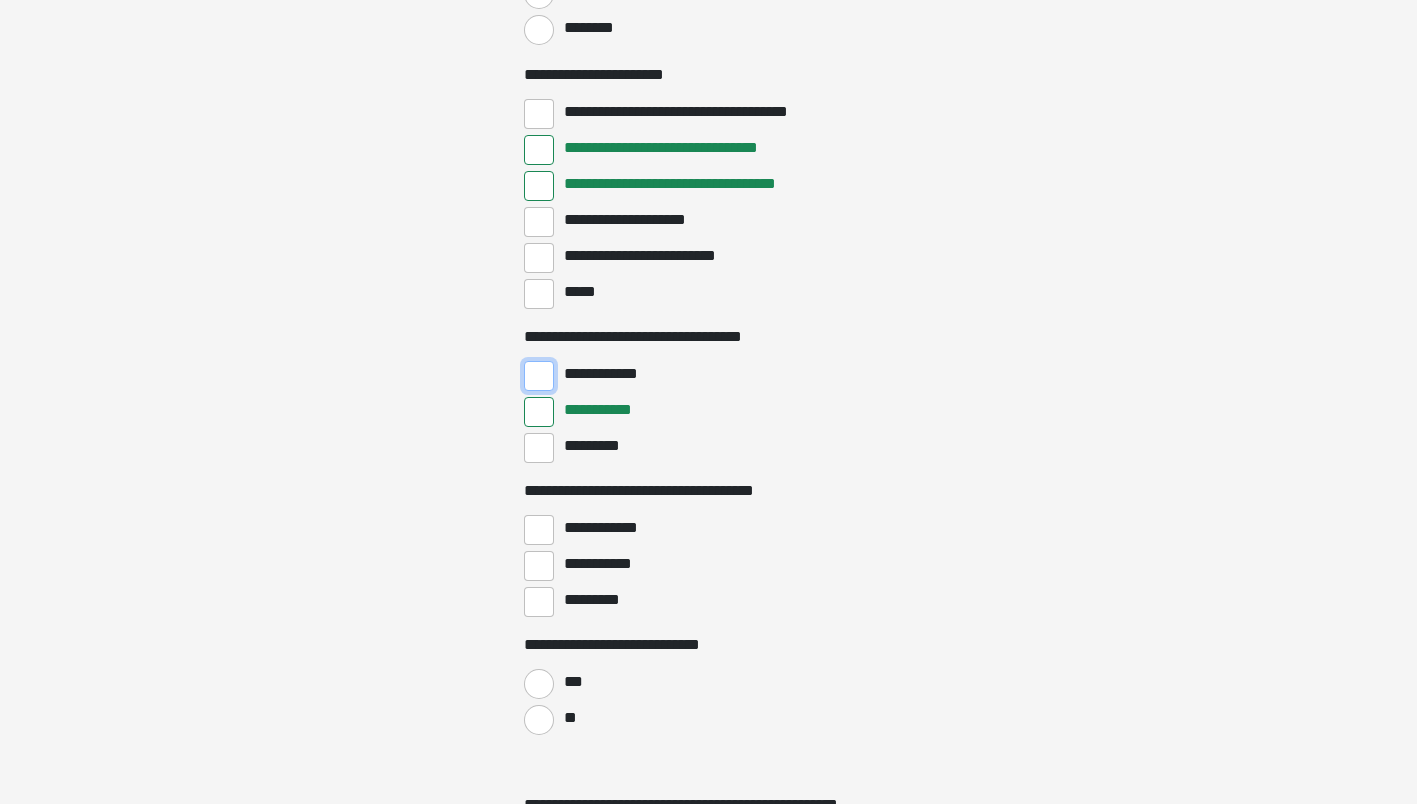 click on "**********" at bounding box center [539, 376] 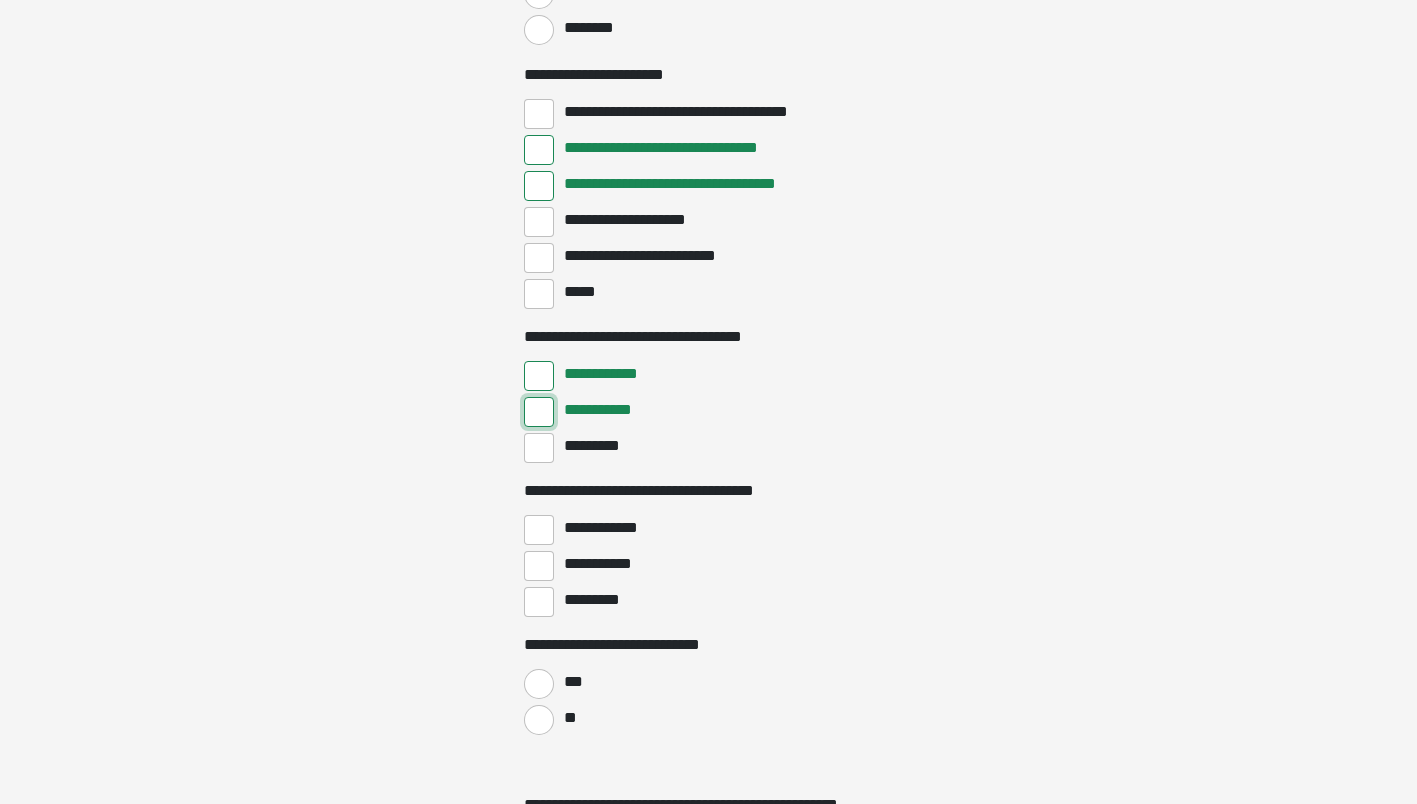 click on "**********" at bounding box center (539, 412) 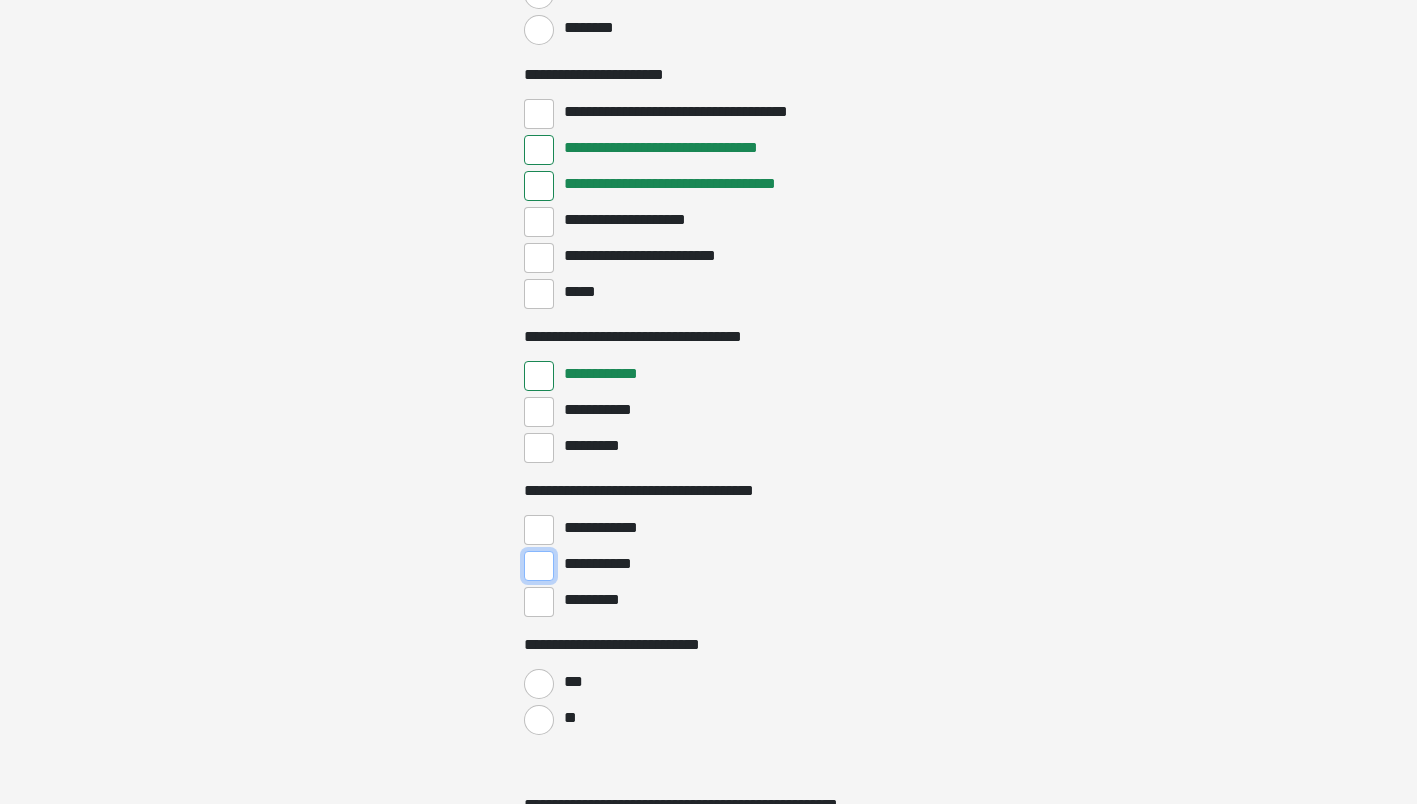 click on "**********" at bounding box center (539, 566) 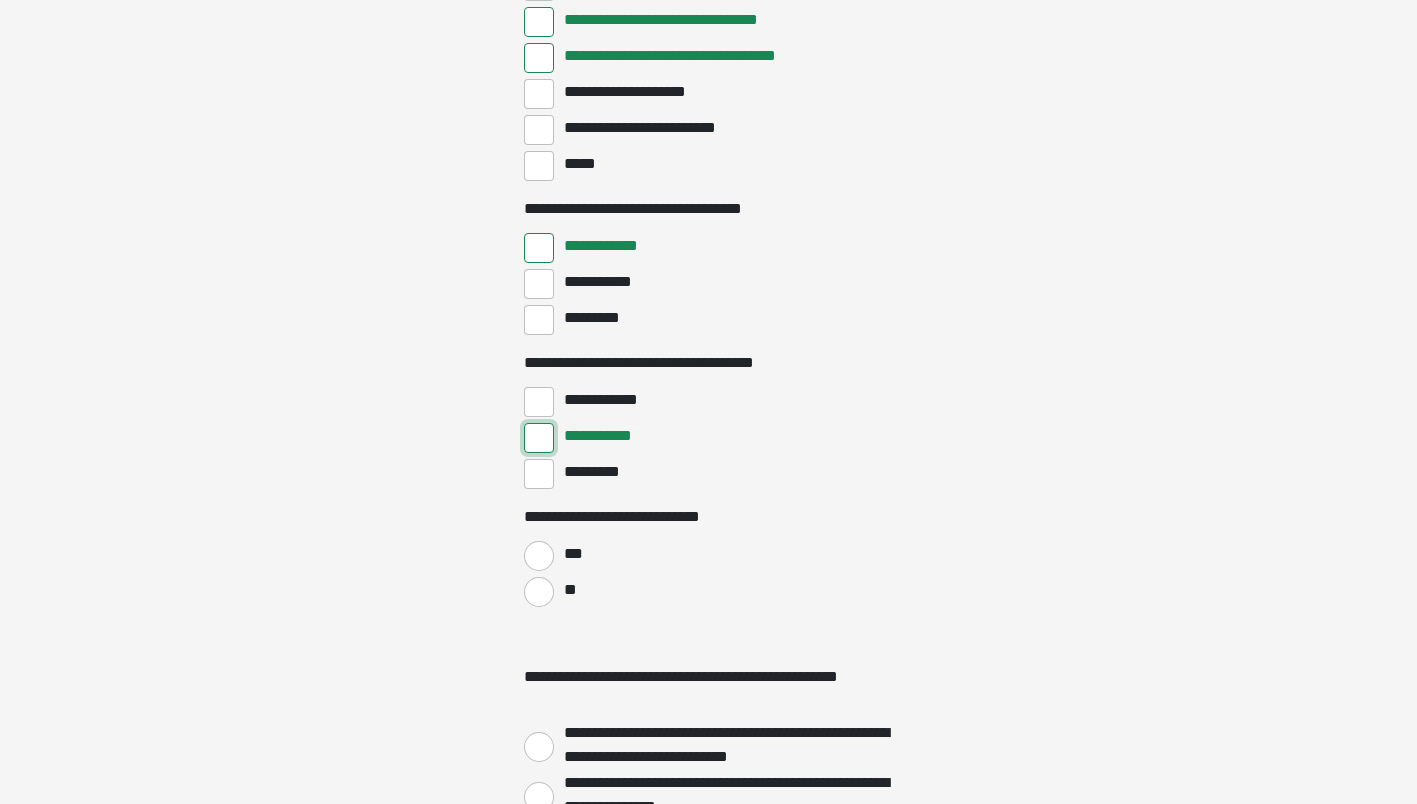 scroll, scrollTop: 2944, scrollLeft: 0, axis: vertical 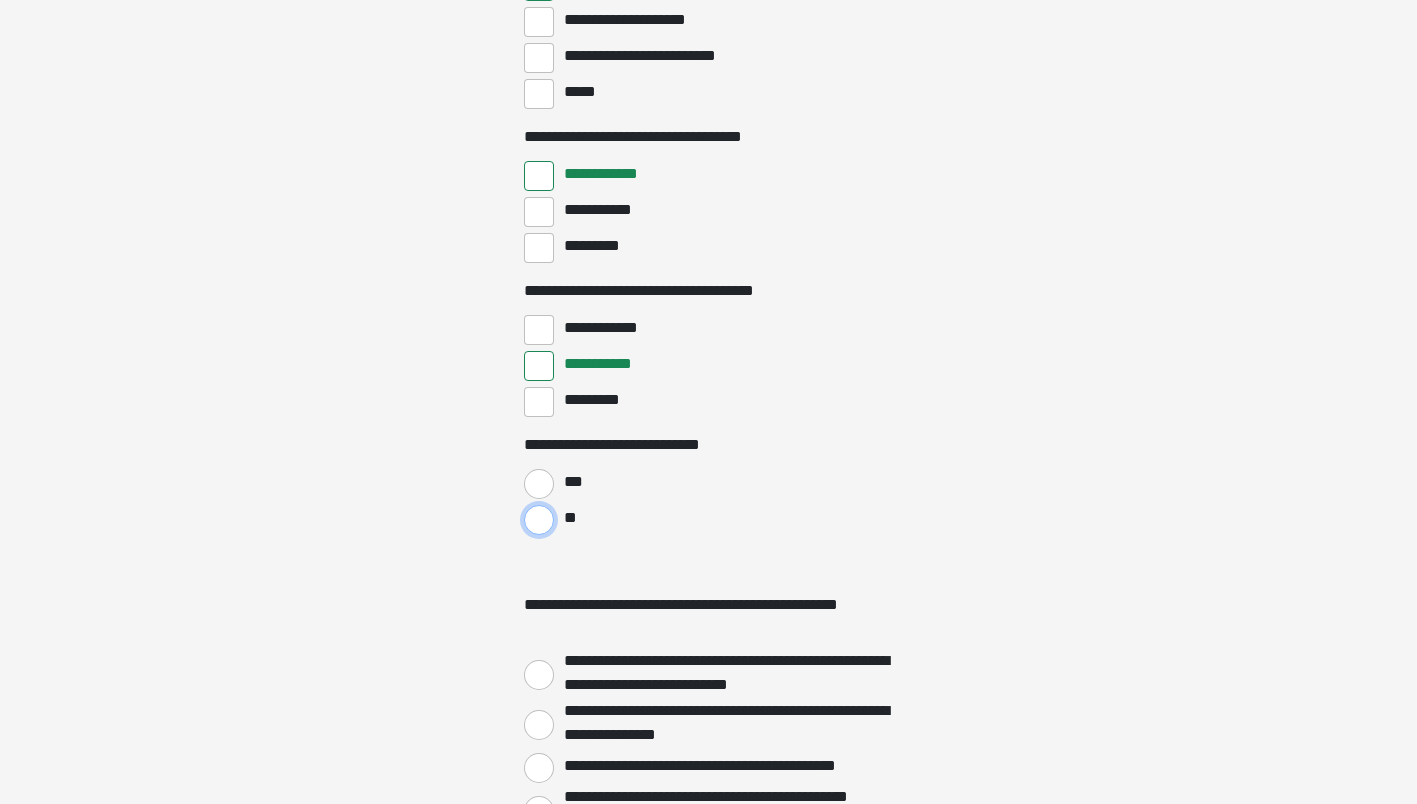 click on "**" at bounding box center [539, 520] 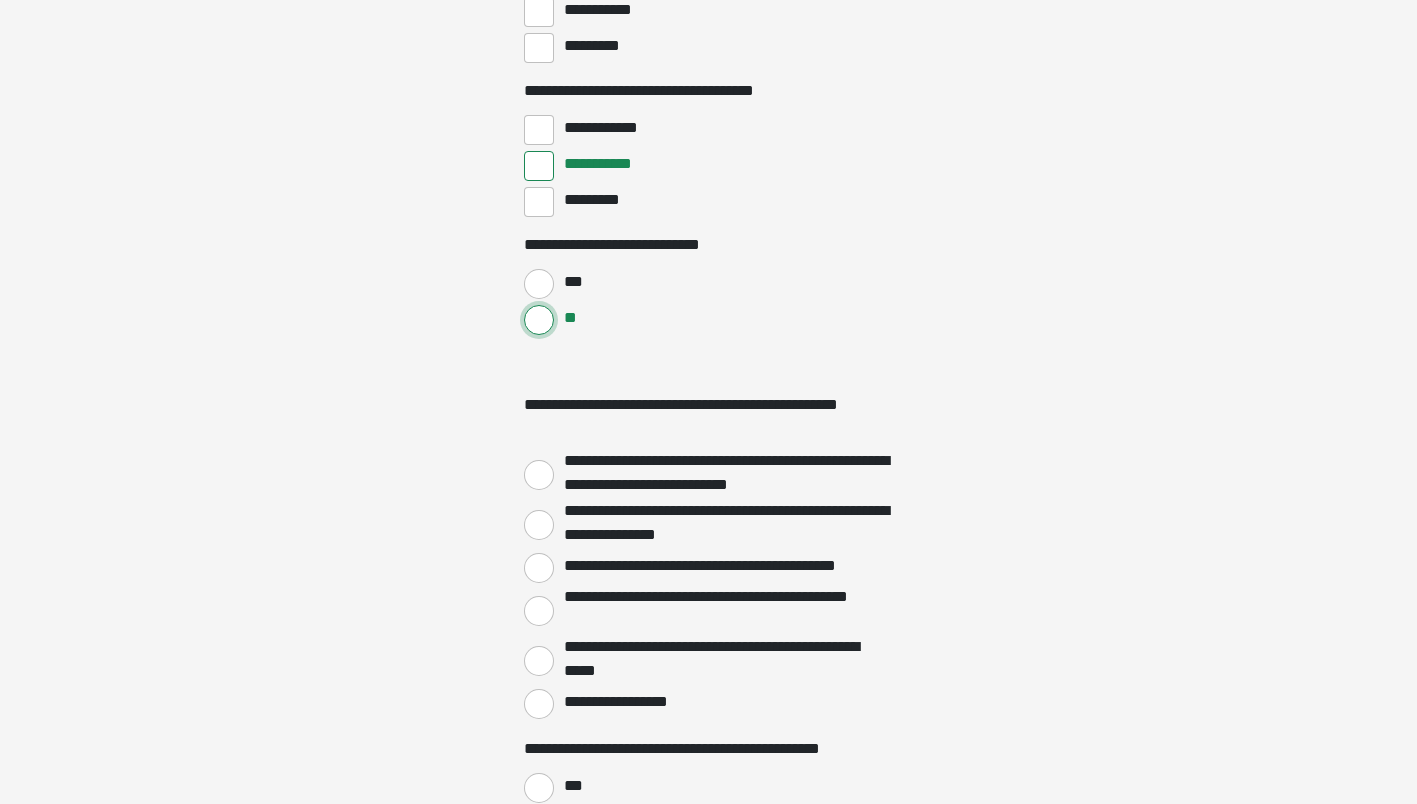 scroll, scrollTop: 3244, scrollLeft: 0, axis: vertical 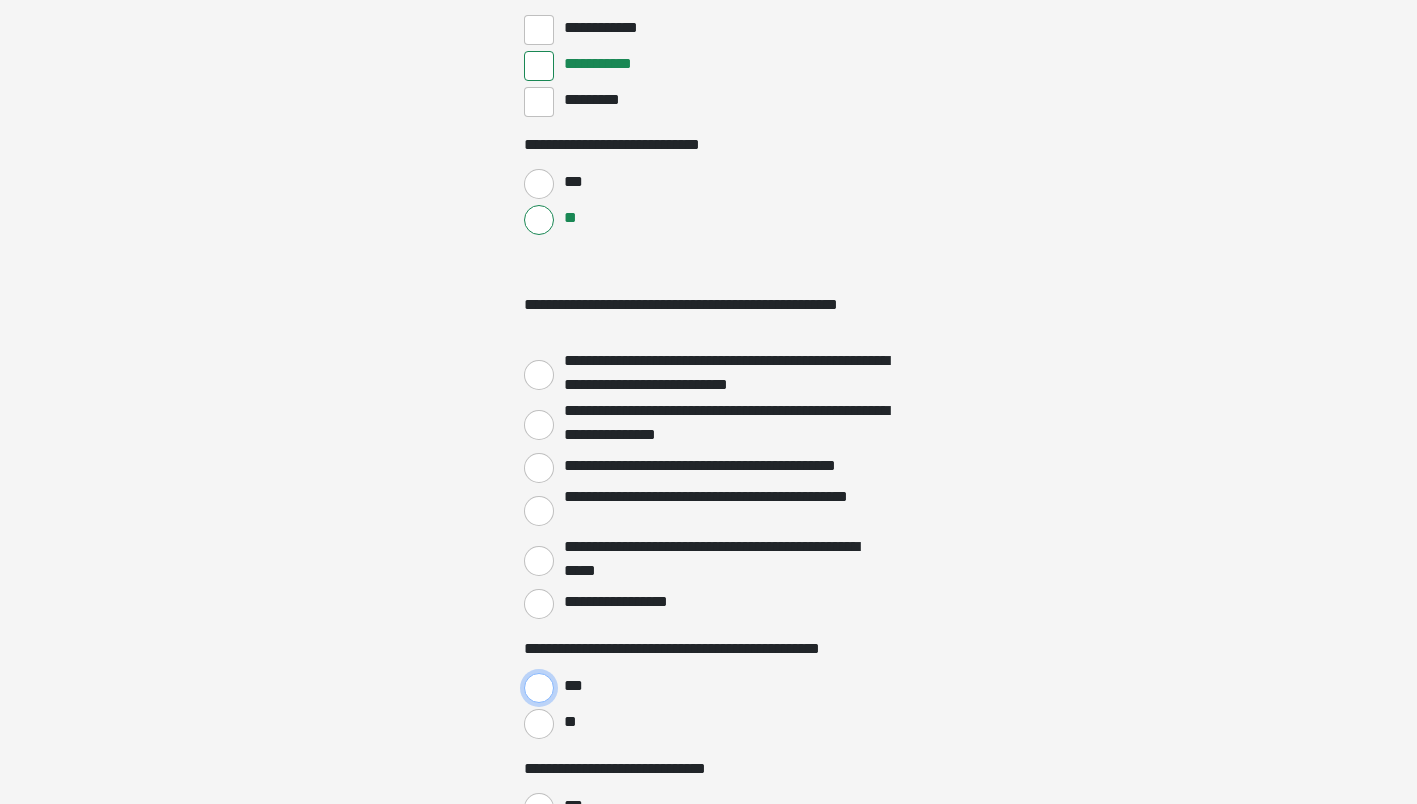 click on "***" at bounding box center (539, 688) 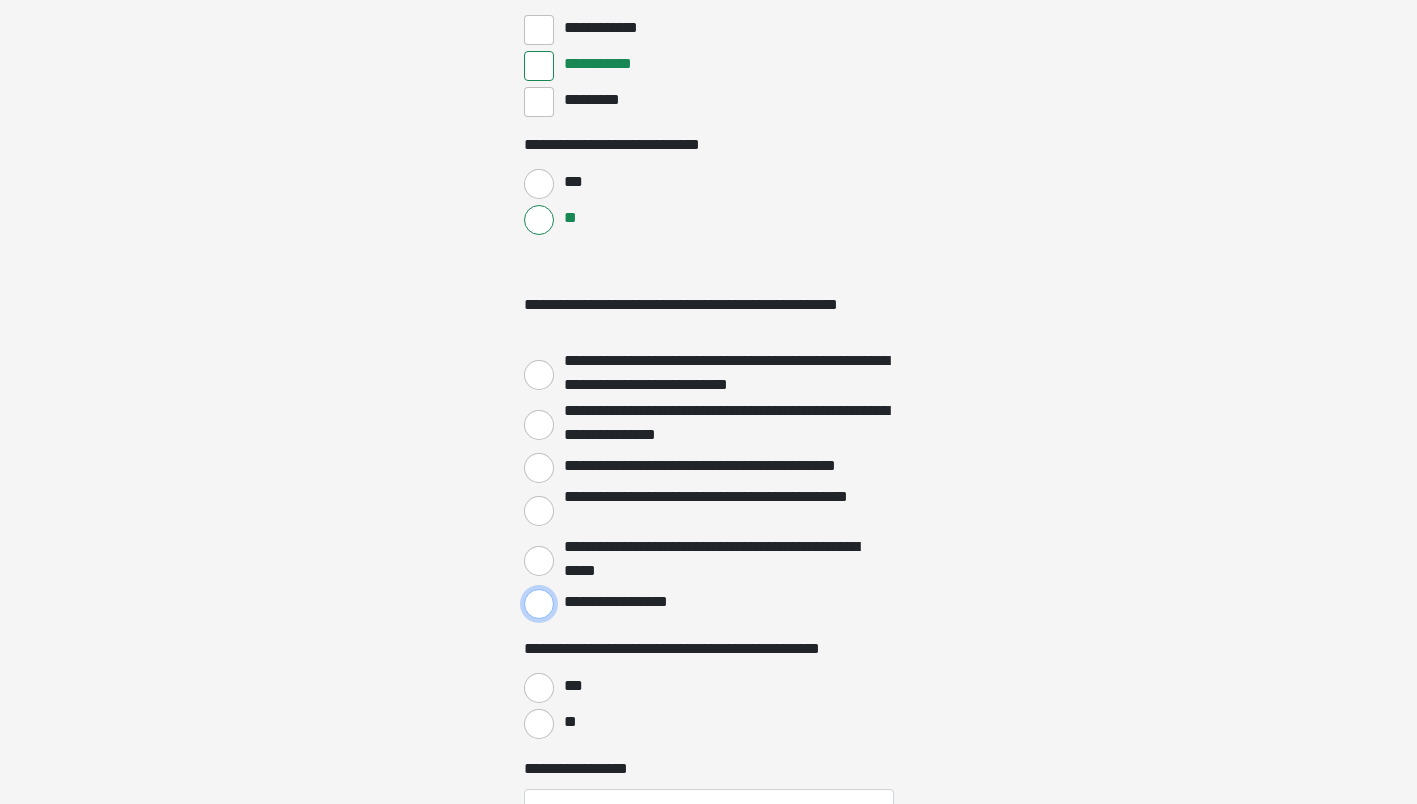 click on "**********" at bounding box center [539, 604] 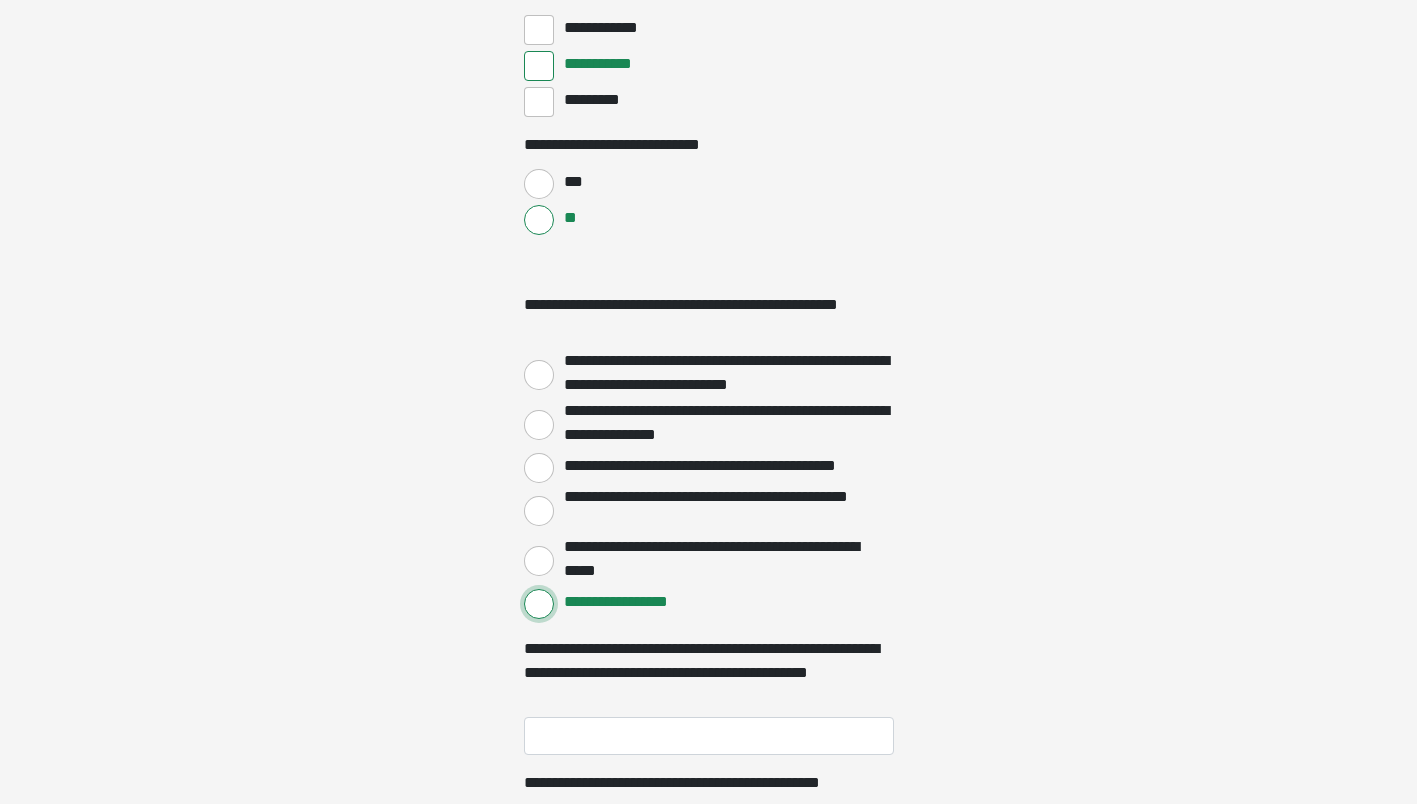 scroll, scrollTop: 3344, scrollLeft: 0, axis: vertical 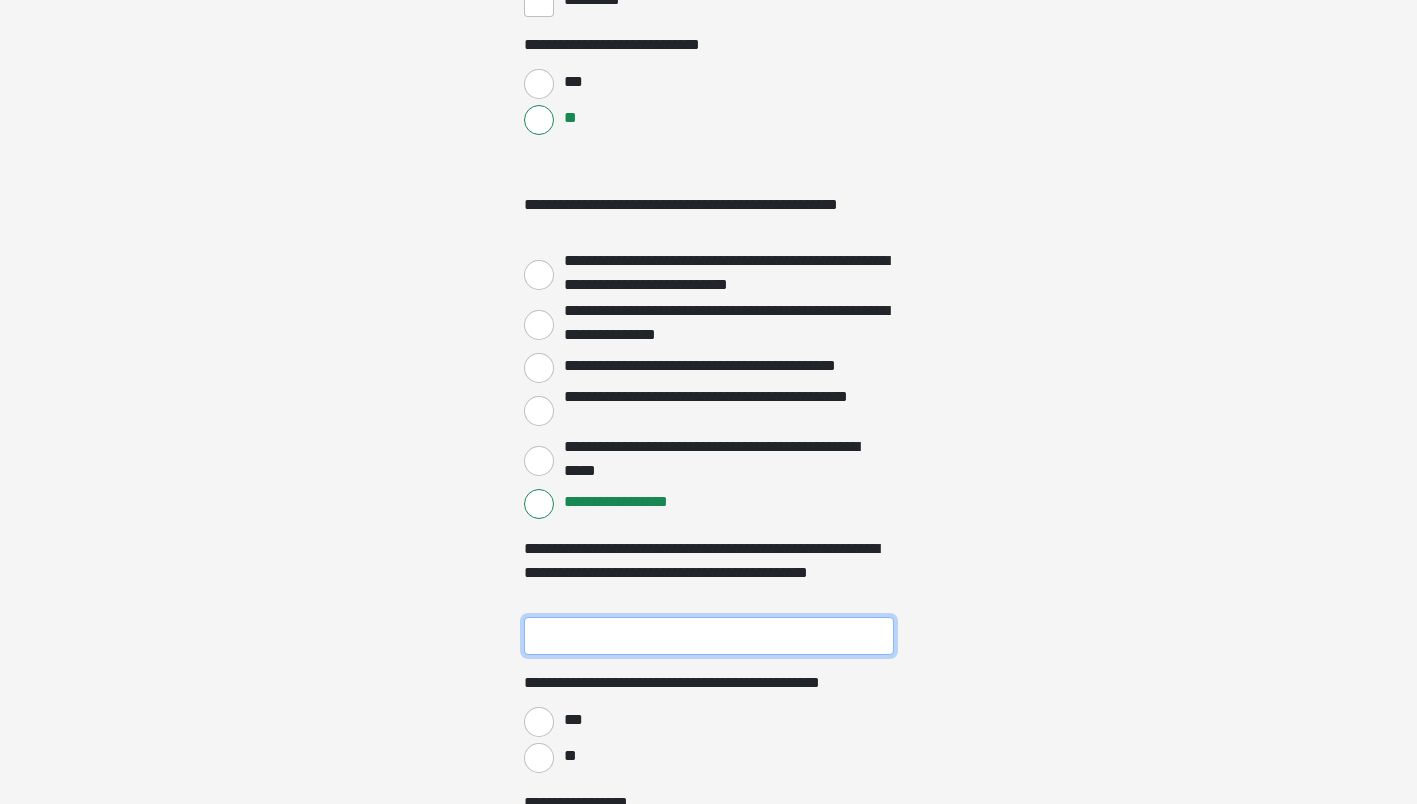 click on "**********" at bounding box center [709, 636] 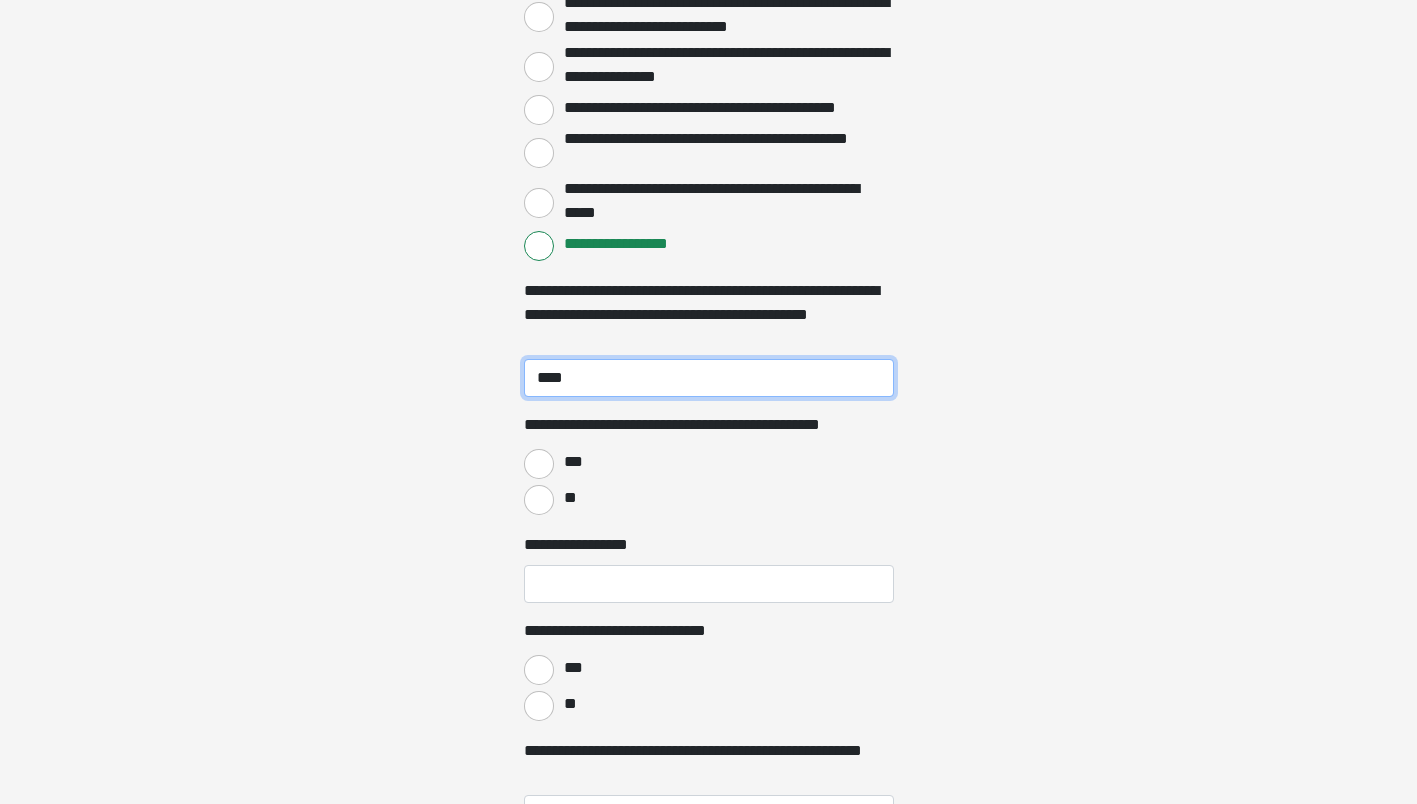scroll, scrollTop: 3644, scrollLeft: 0, axis: vertical 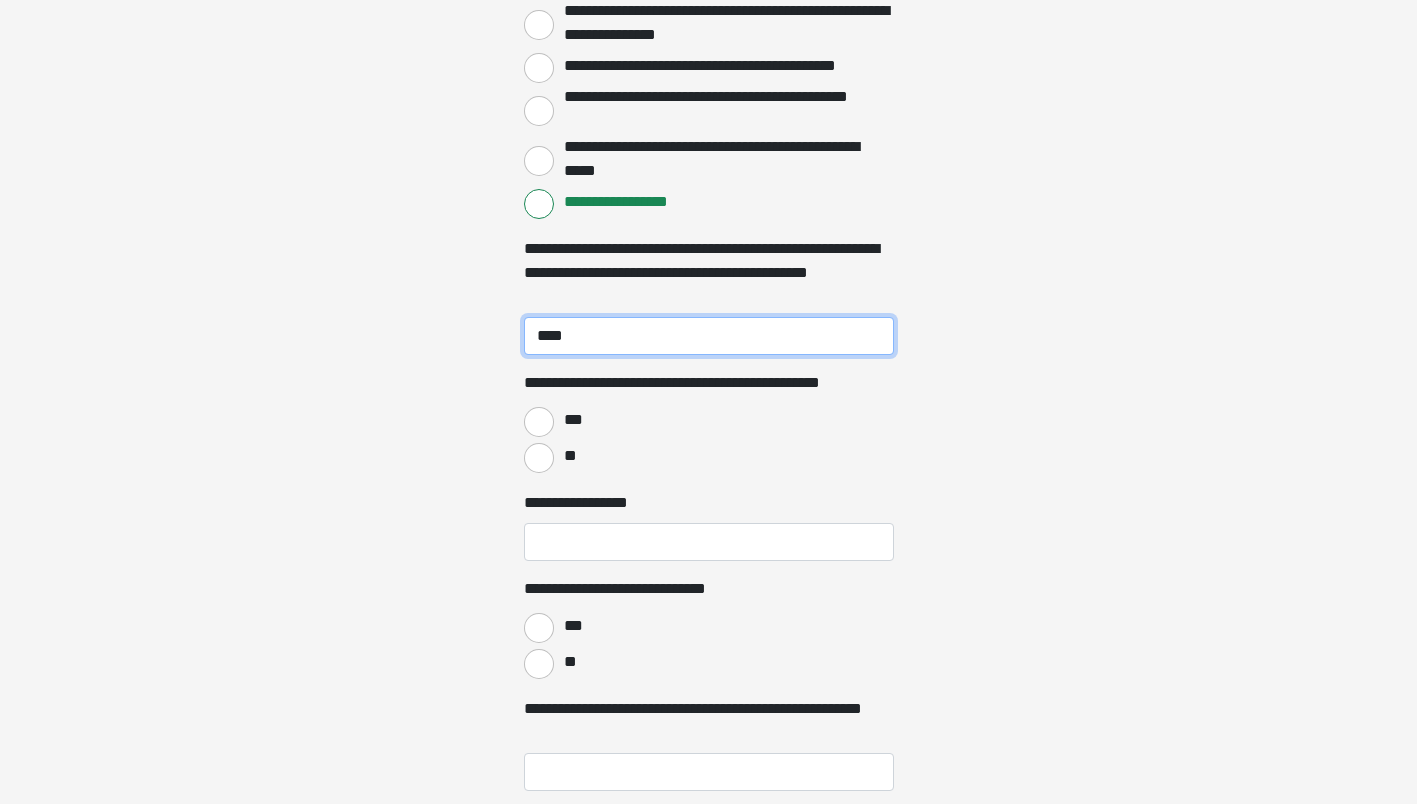 type on "****" 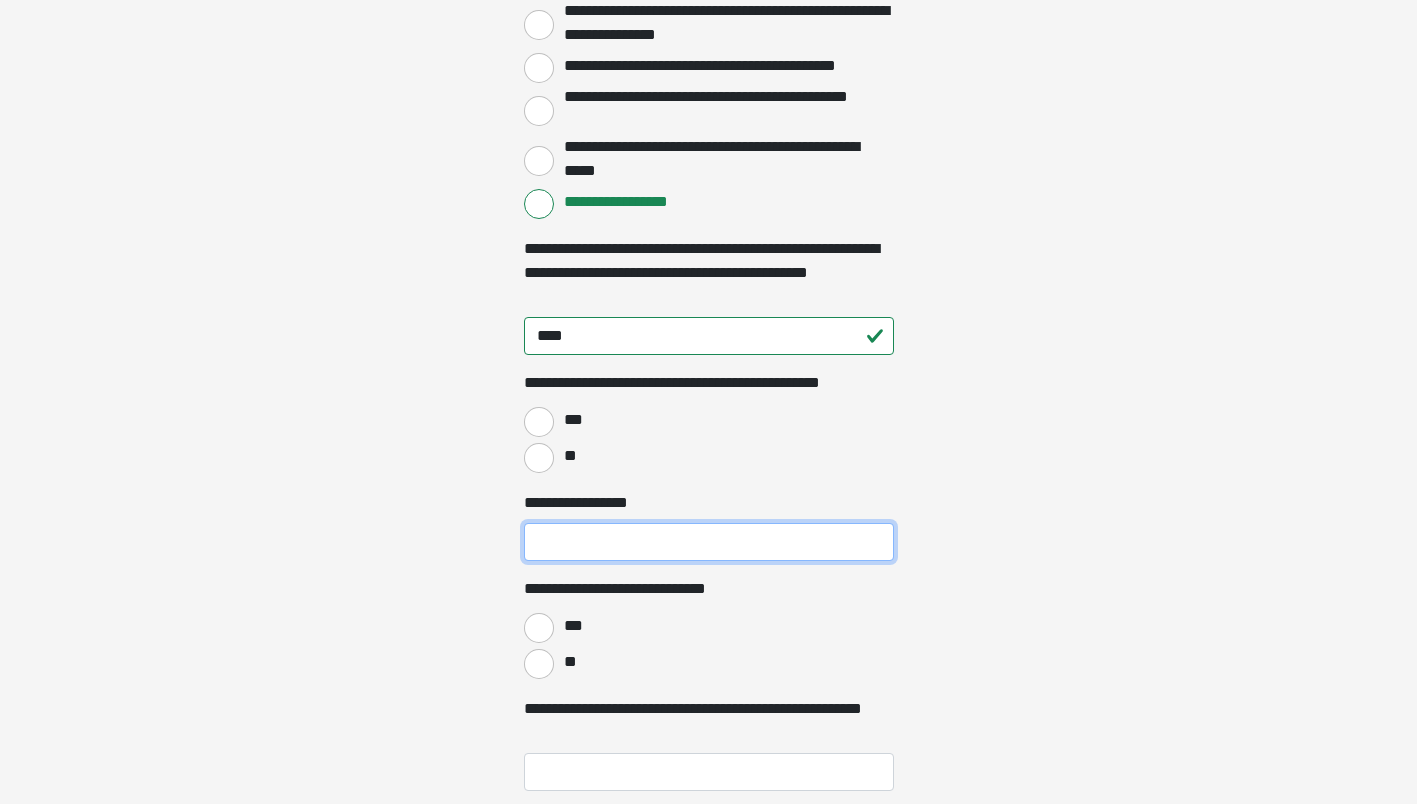 click on "**********" at bounding box center [709, 542] 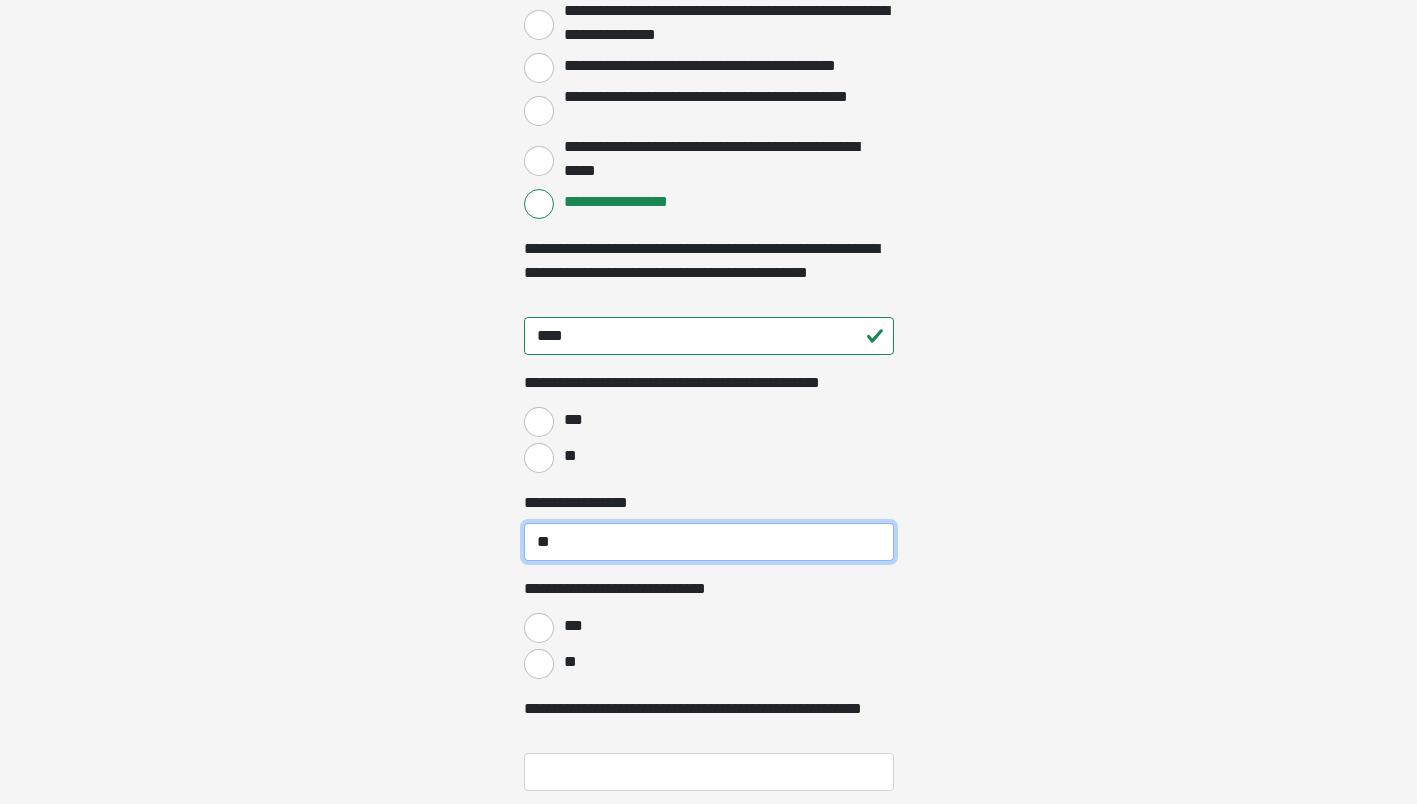 type on "**" 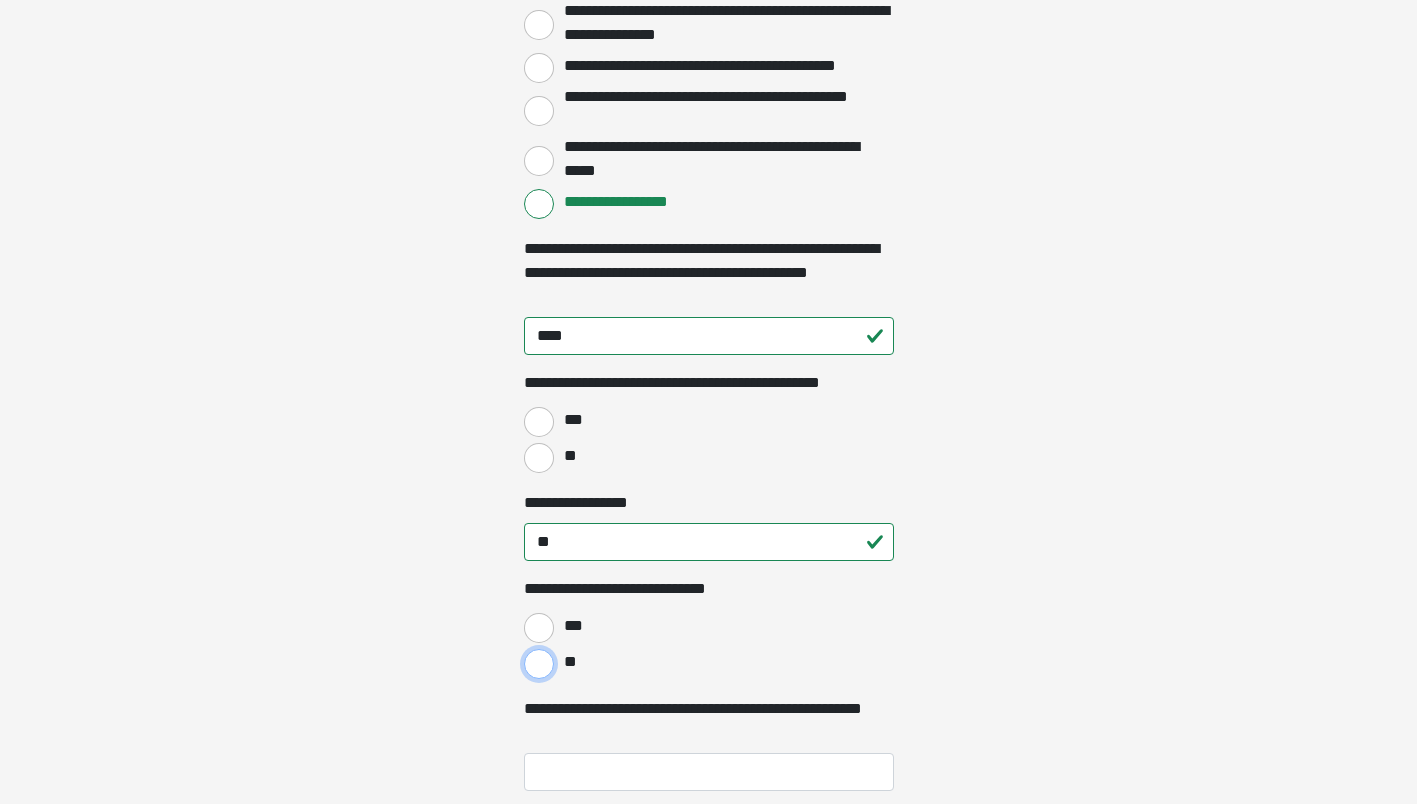 click on "**" at bounding box center [539, 664] 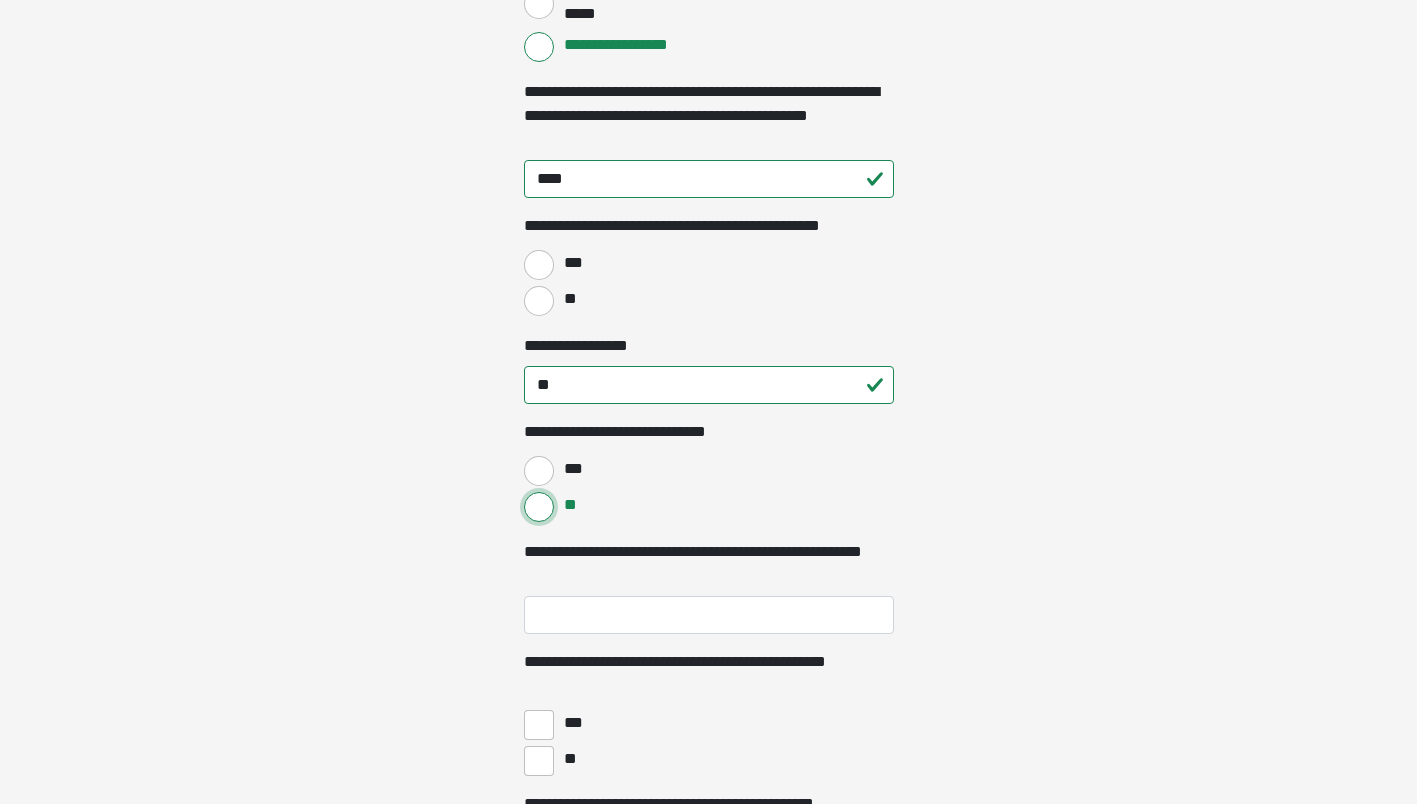 scroll, scrollTop: 3844, scrollLeft: 0, axis: vertical 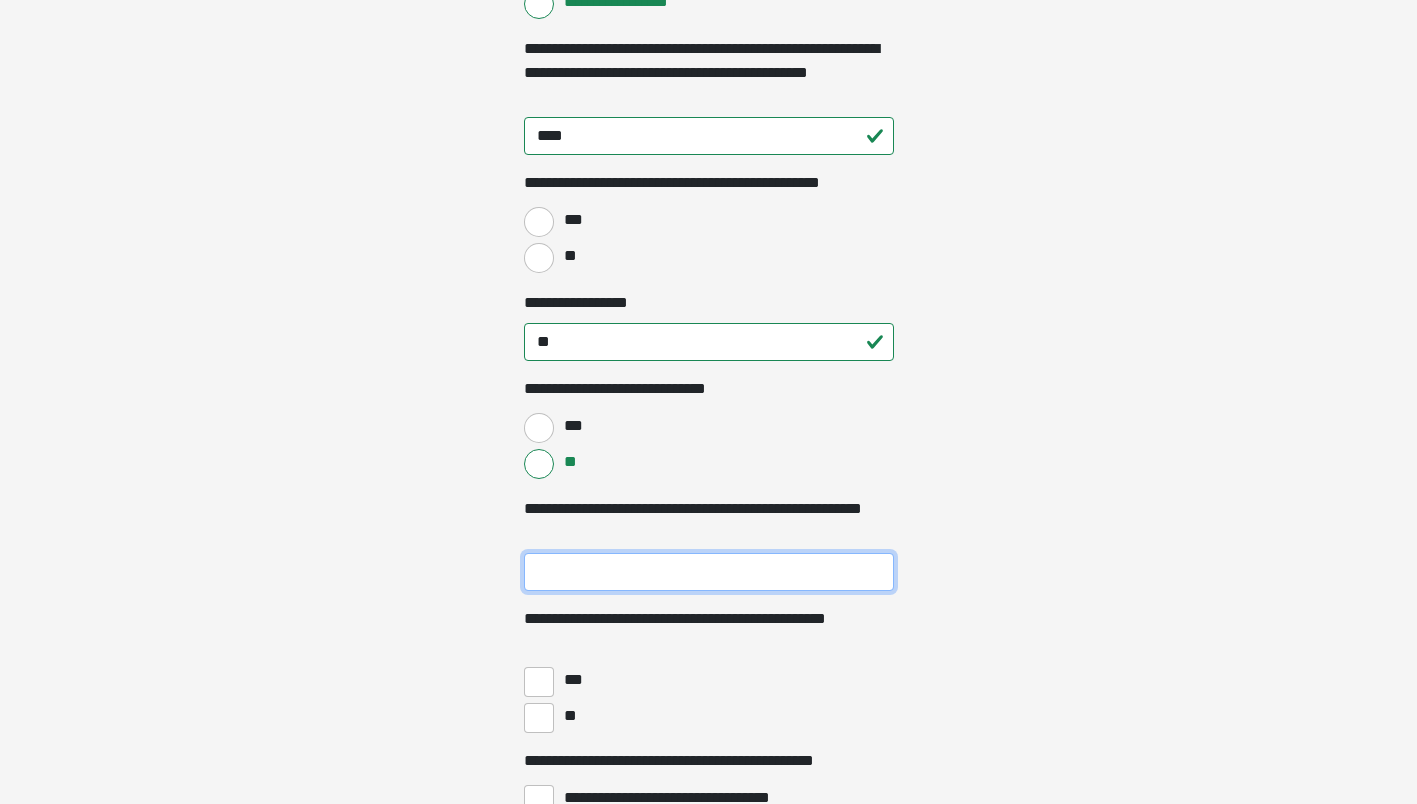 click on "**********" at bounding box center (709, 572) 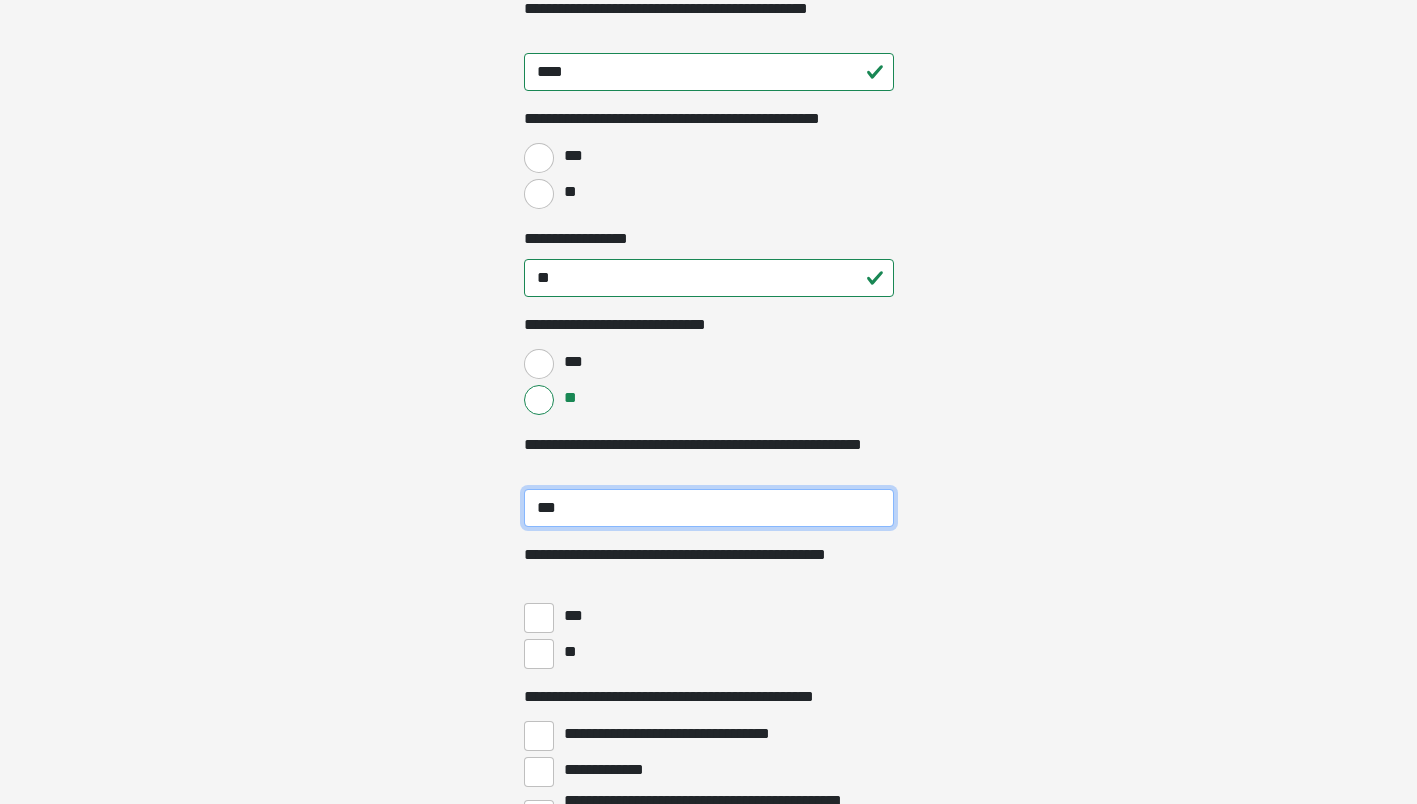 scroll, scrollTop: 3944, scrollLeft: 0, axis: vertical 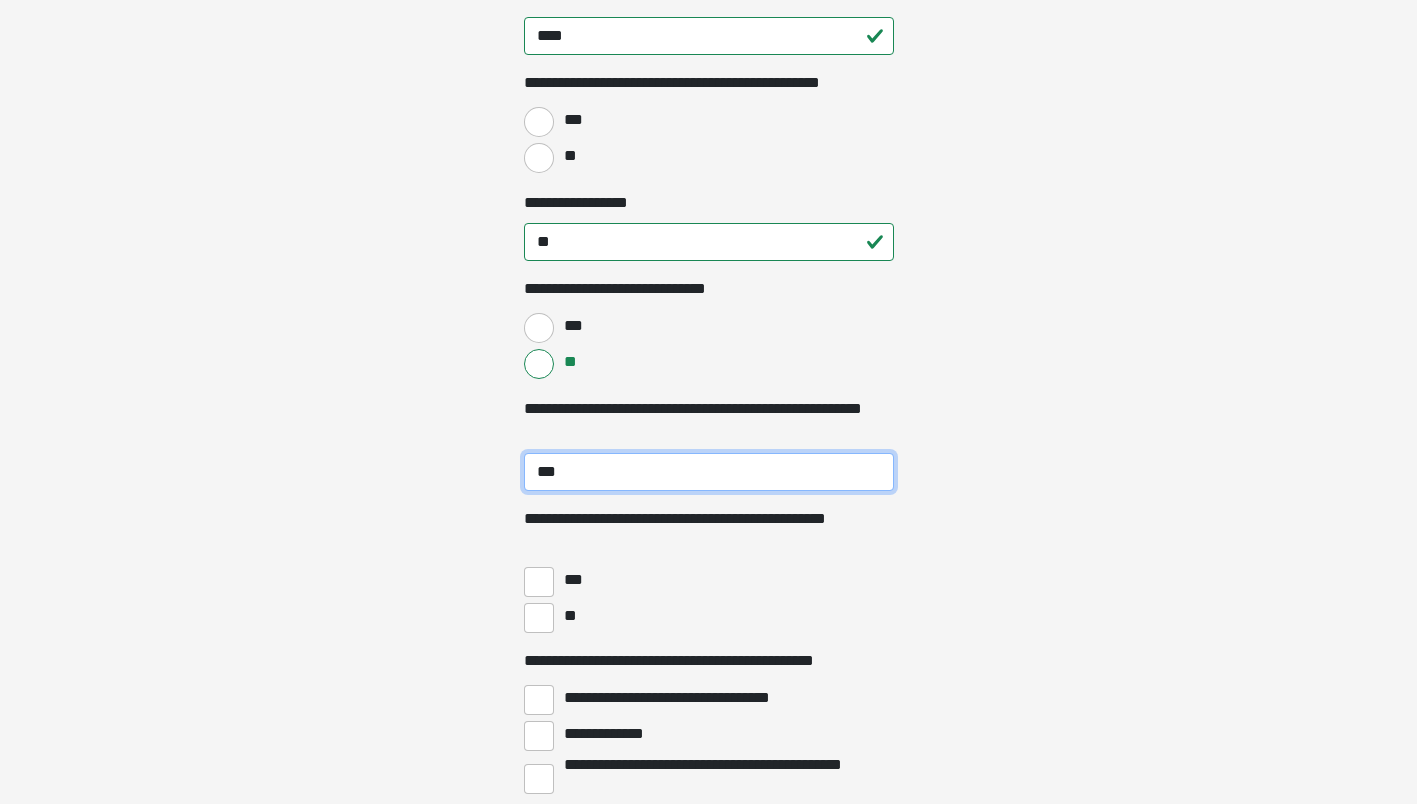 type on "***" 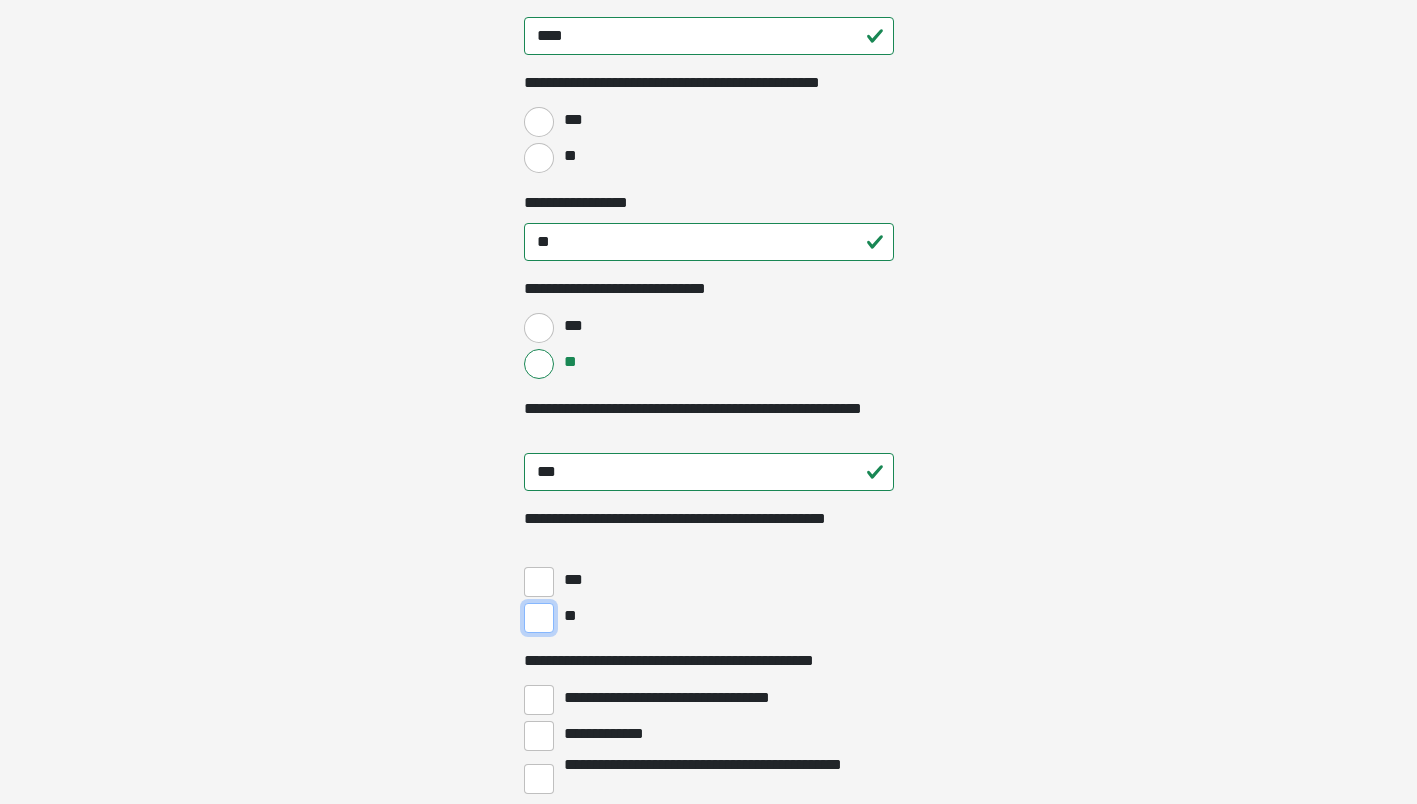 click on "**" at bounding box center (539, 618) 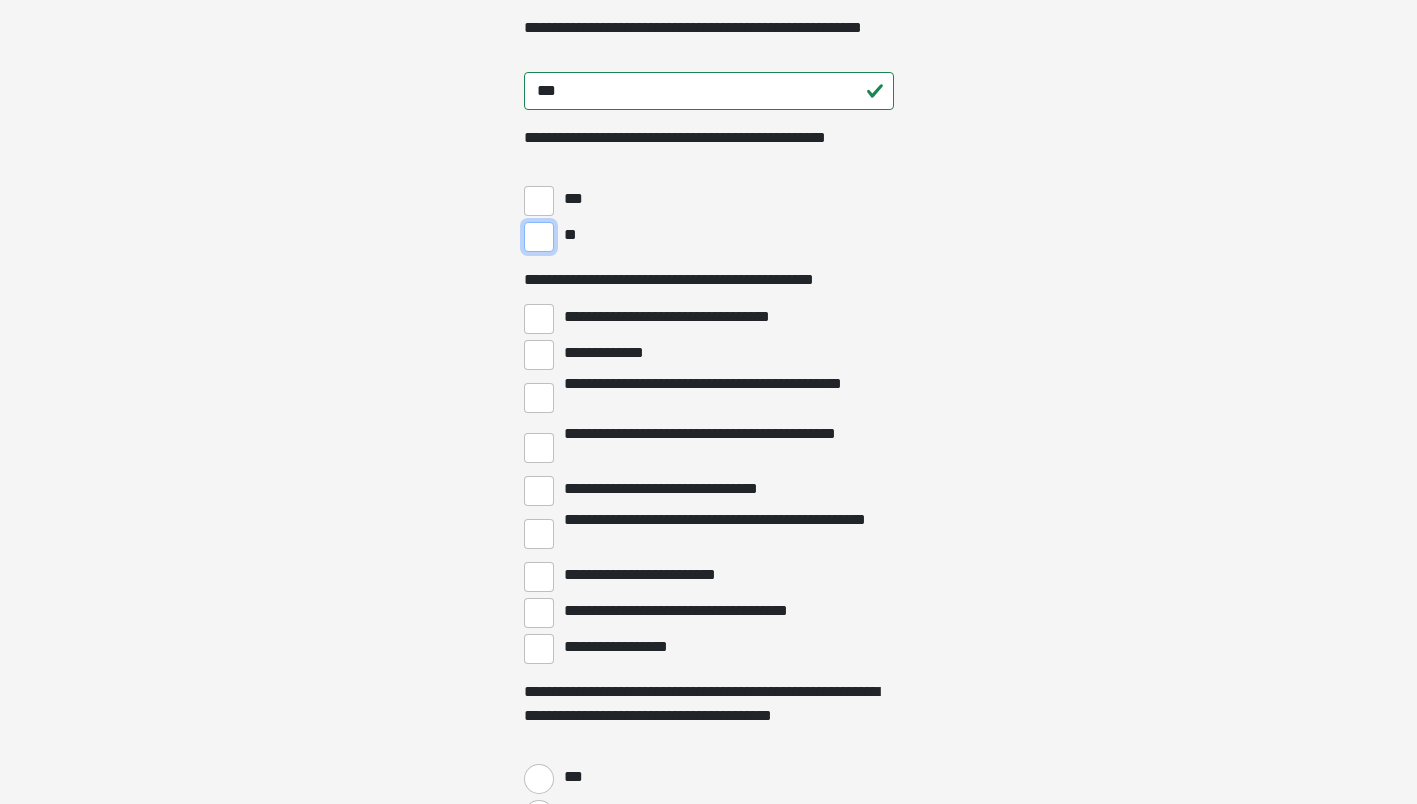 scroll, scrollTop: 4344, scrollLeft: 0, axis: vertical 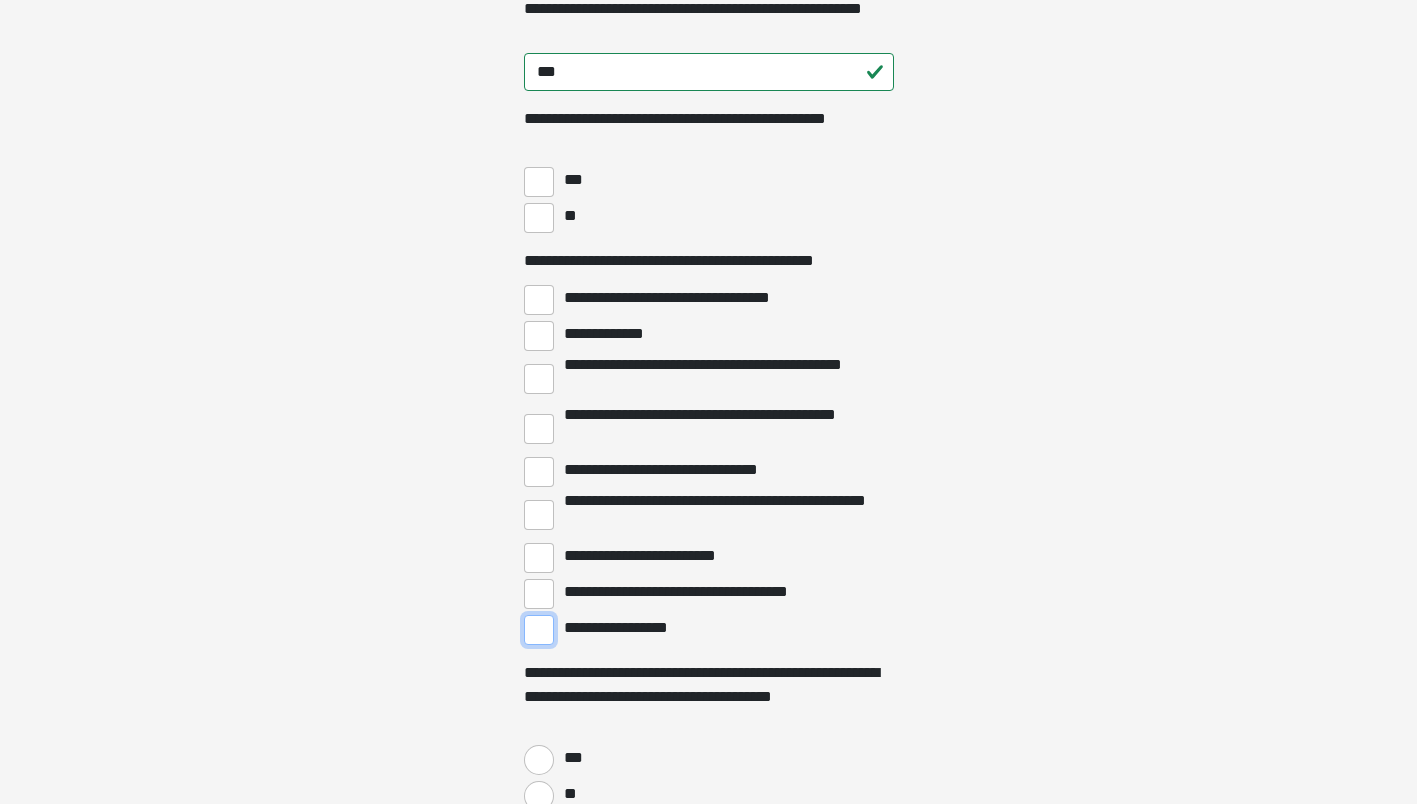 click on "**********" at bounding box center (539, 630) 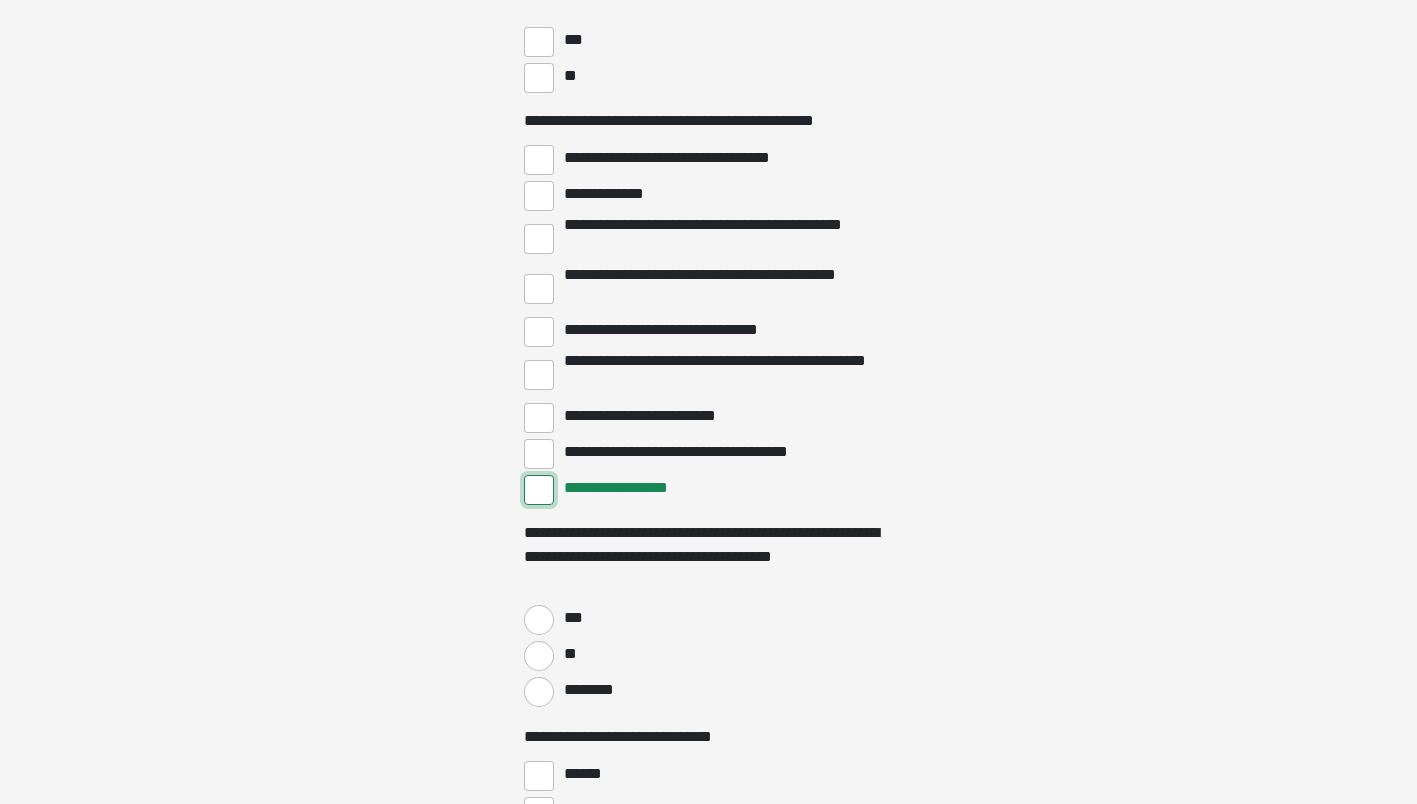 scroll, scrollTop: 4544, scrollLeft: 0, axis: vertical 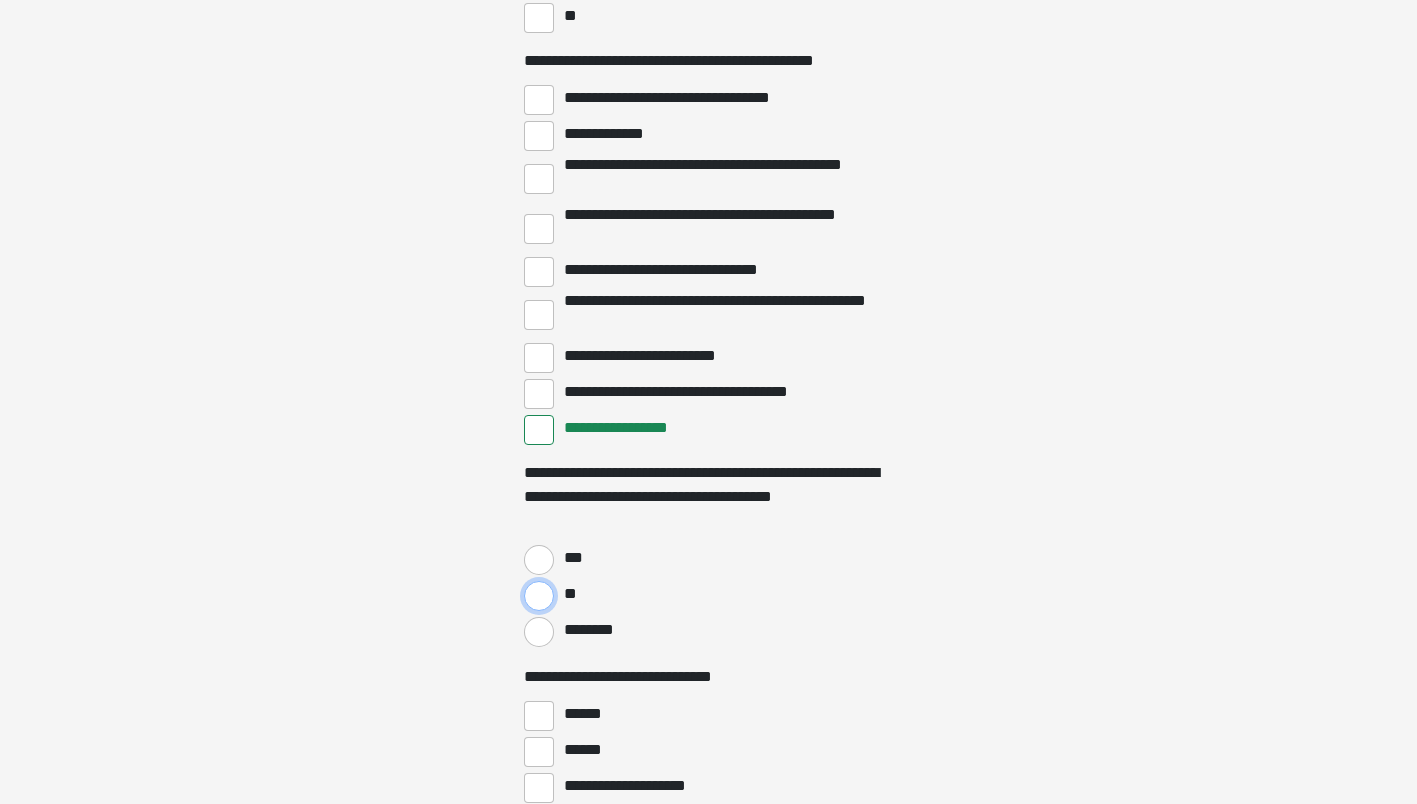 click on "**" at bounding box center (539, 596) 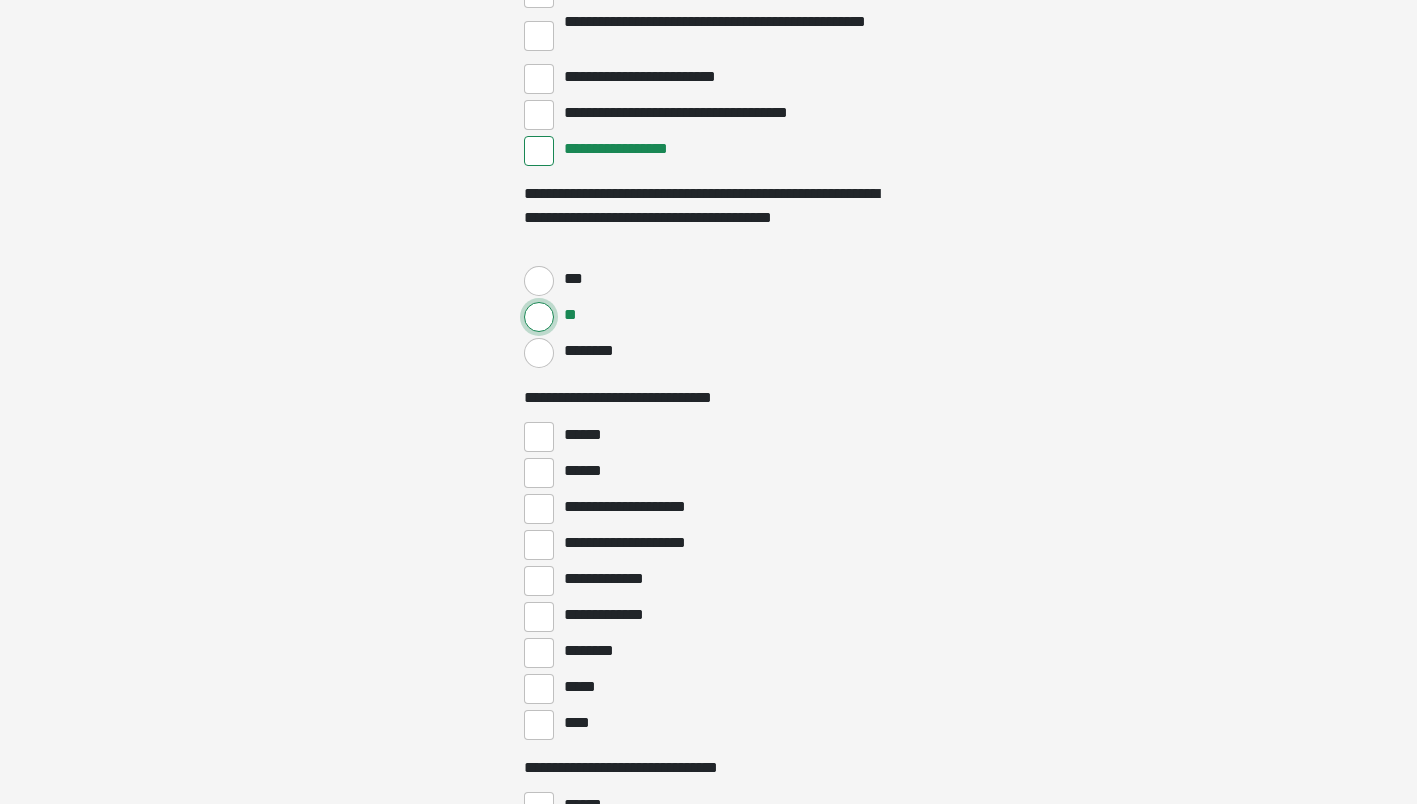 scroll, scrollTop: 4844, scrollLeft: 0, axis: vertical 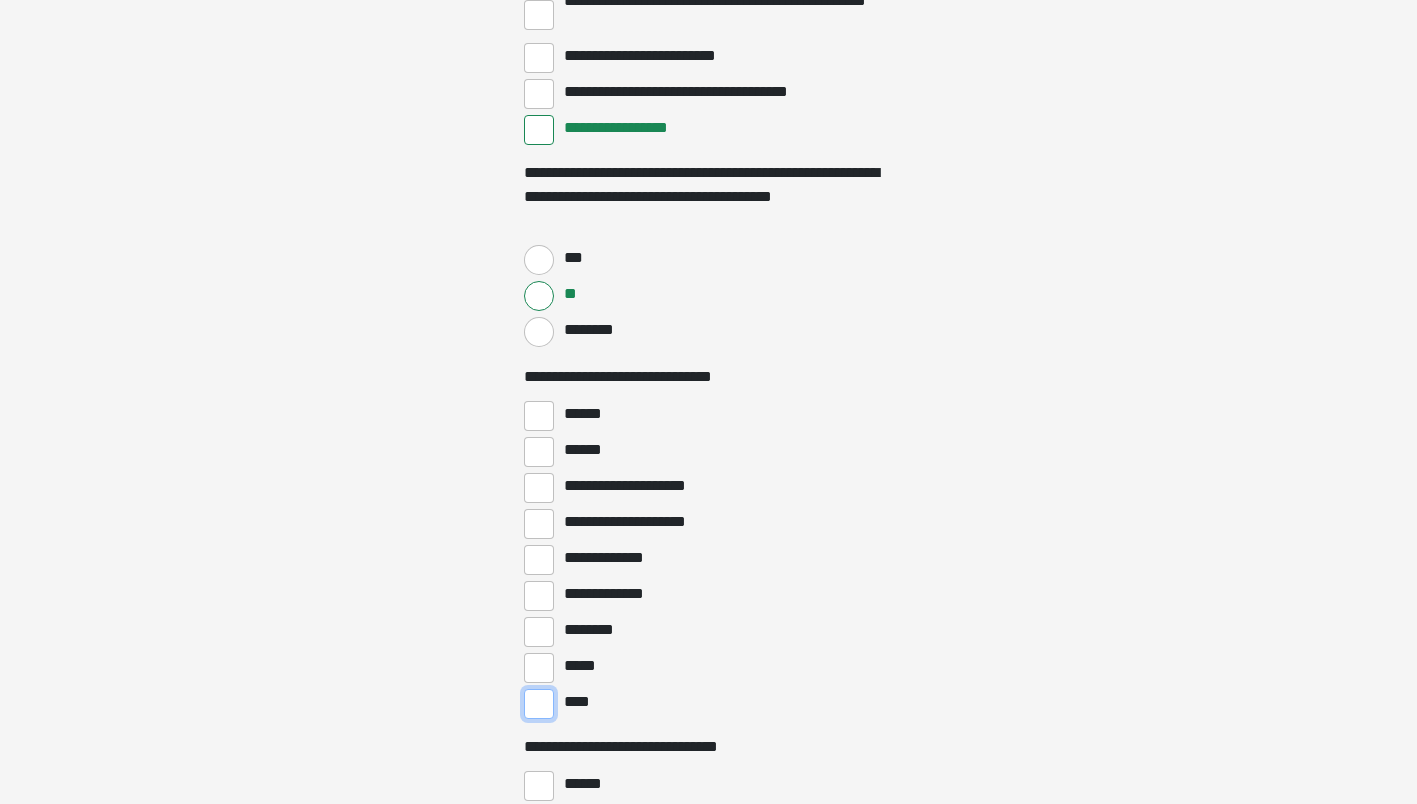 click on "****" at bounding box center [539, 704] 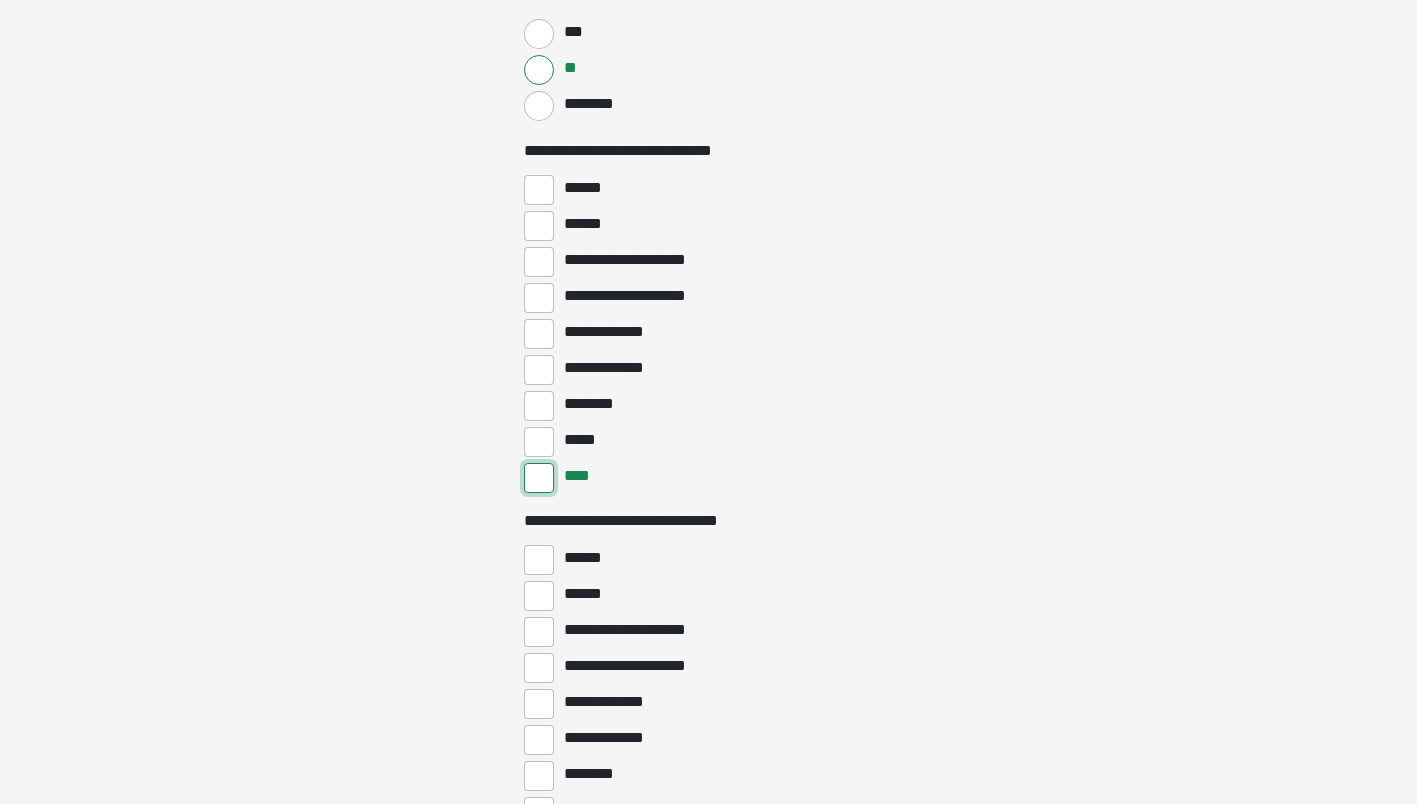 scroll, scrollTop: 5144, scrollLeft: 0, axis: vertical 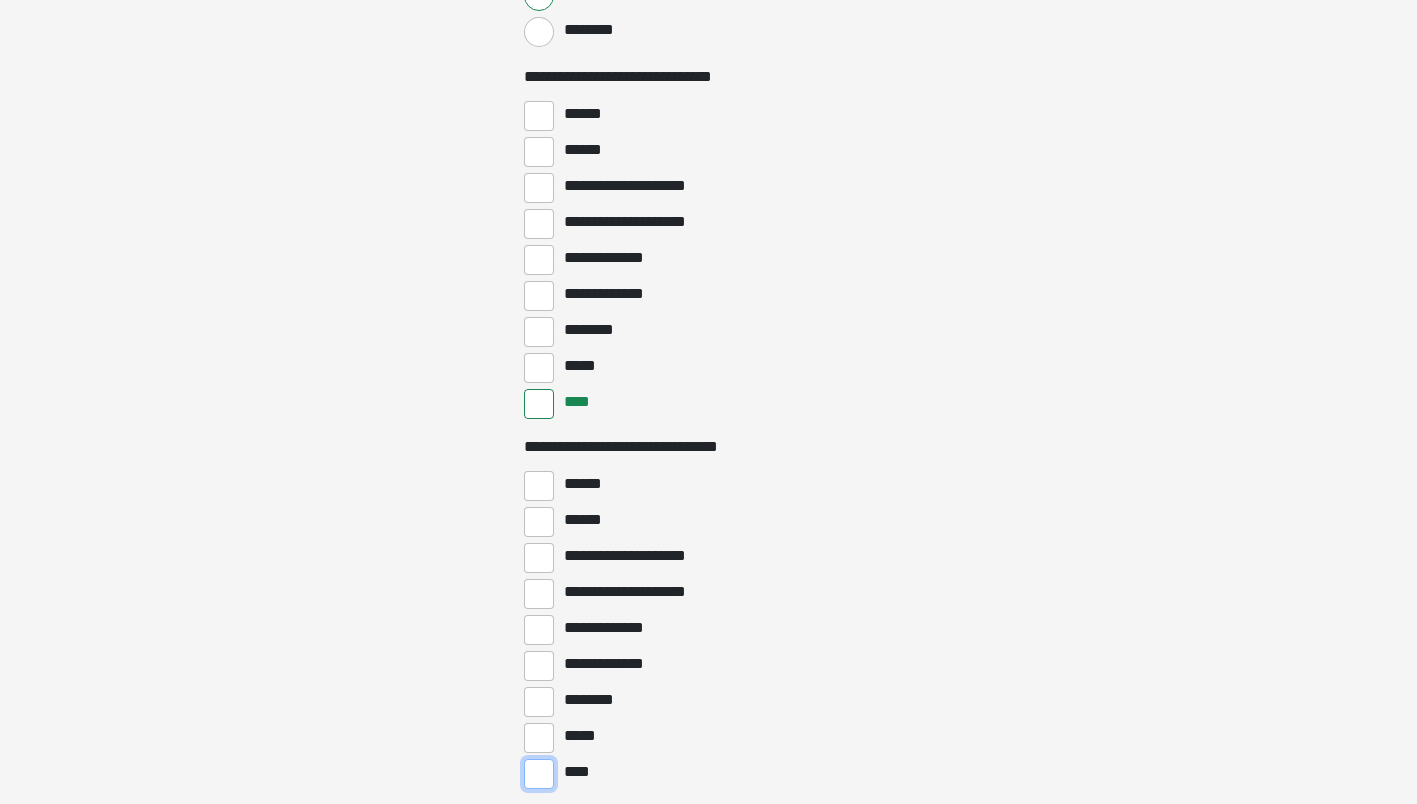 drag, startPoint x: 533, startPoint y: 771, endPoint x: 523, endPoint y: 770, distance: 10.049875 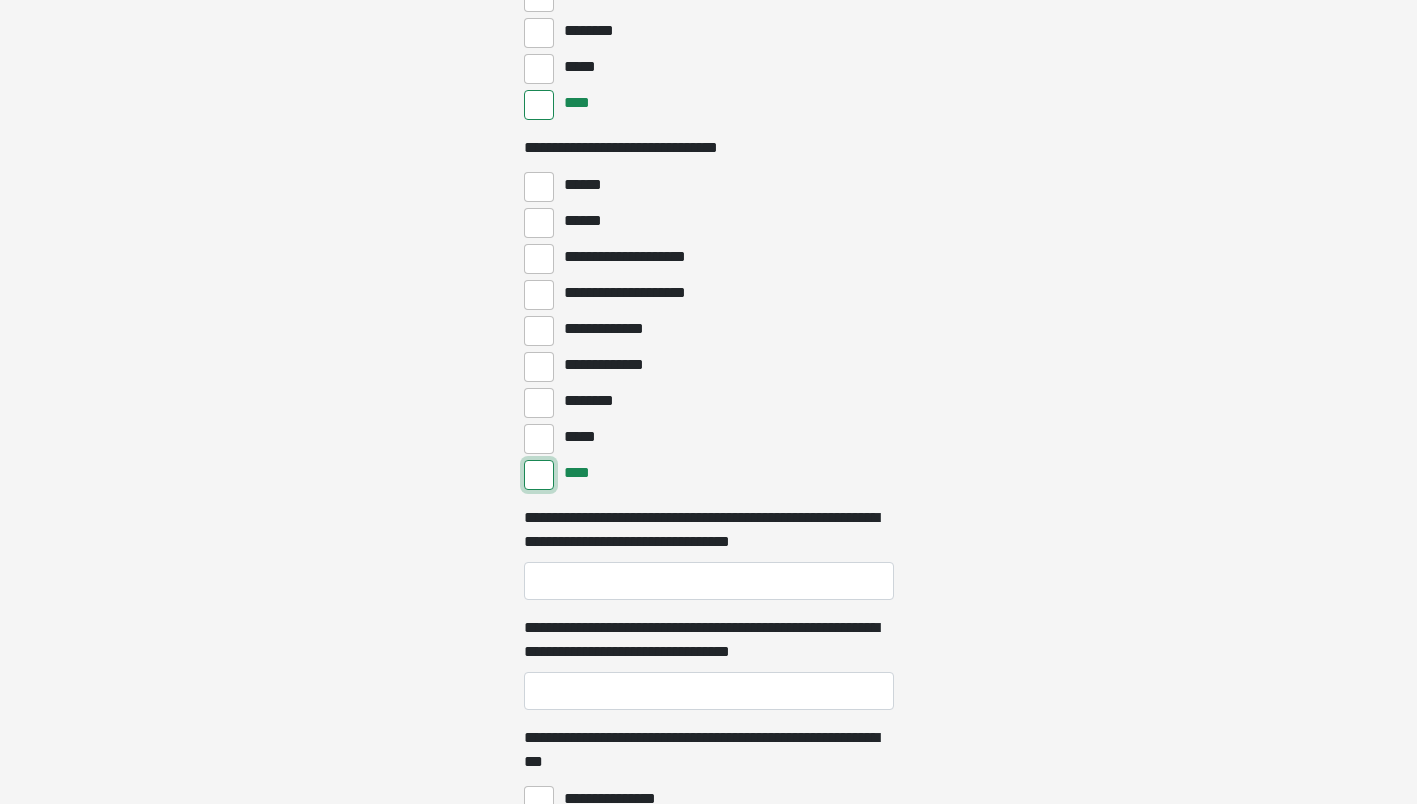 scroll, scrollTop: 5444, scrollLeft: 0, axis: vertical 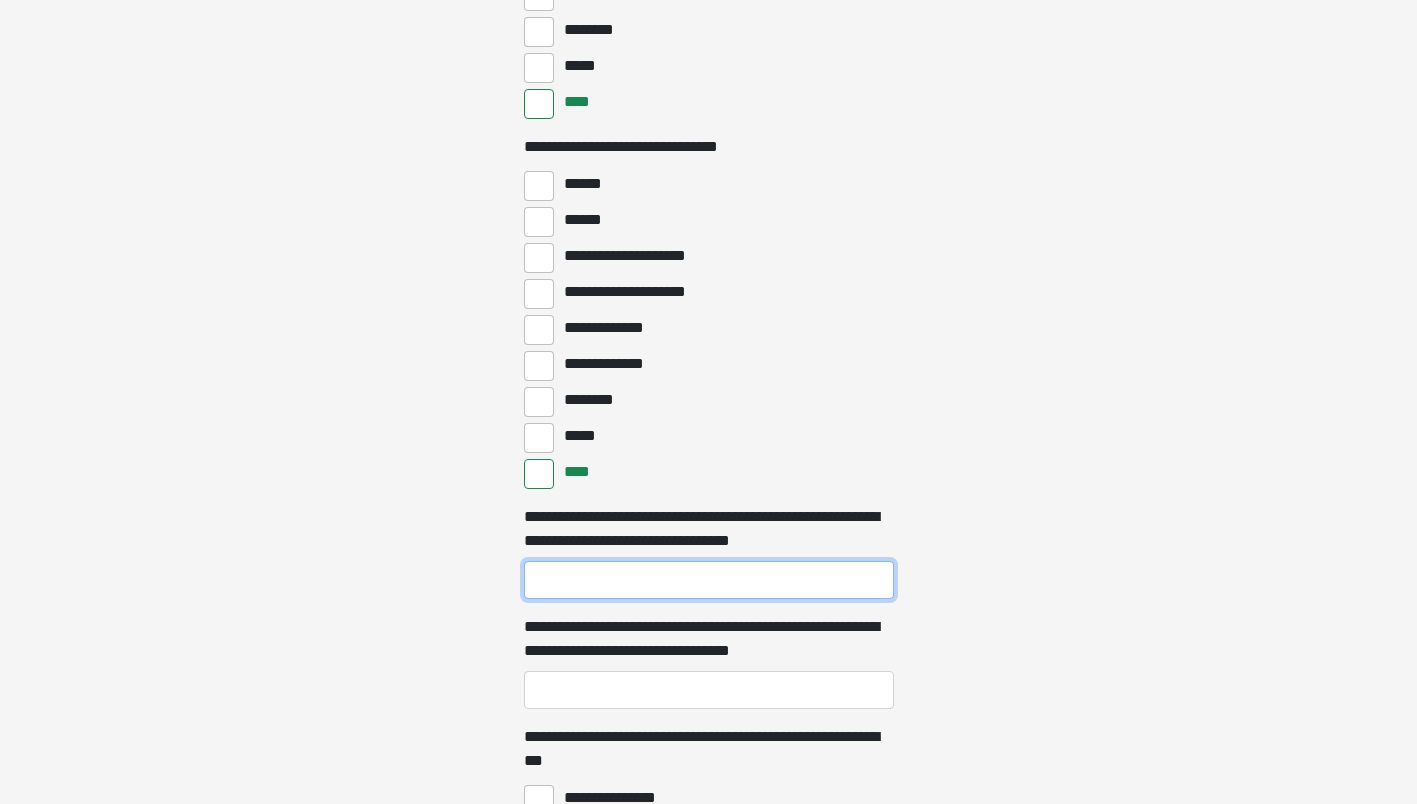 click on "**********" at bounding box center [709, 580] 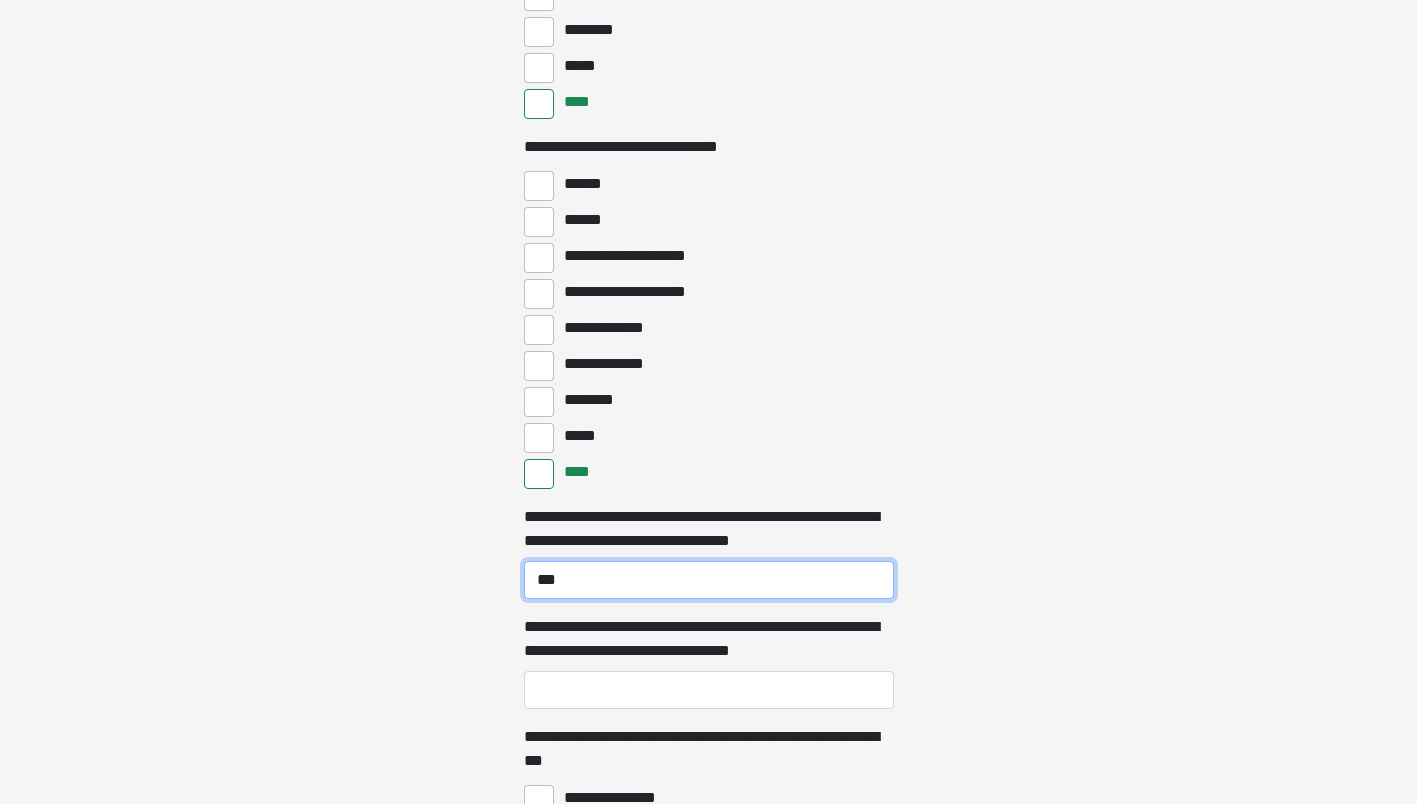 type on "***" 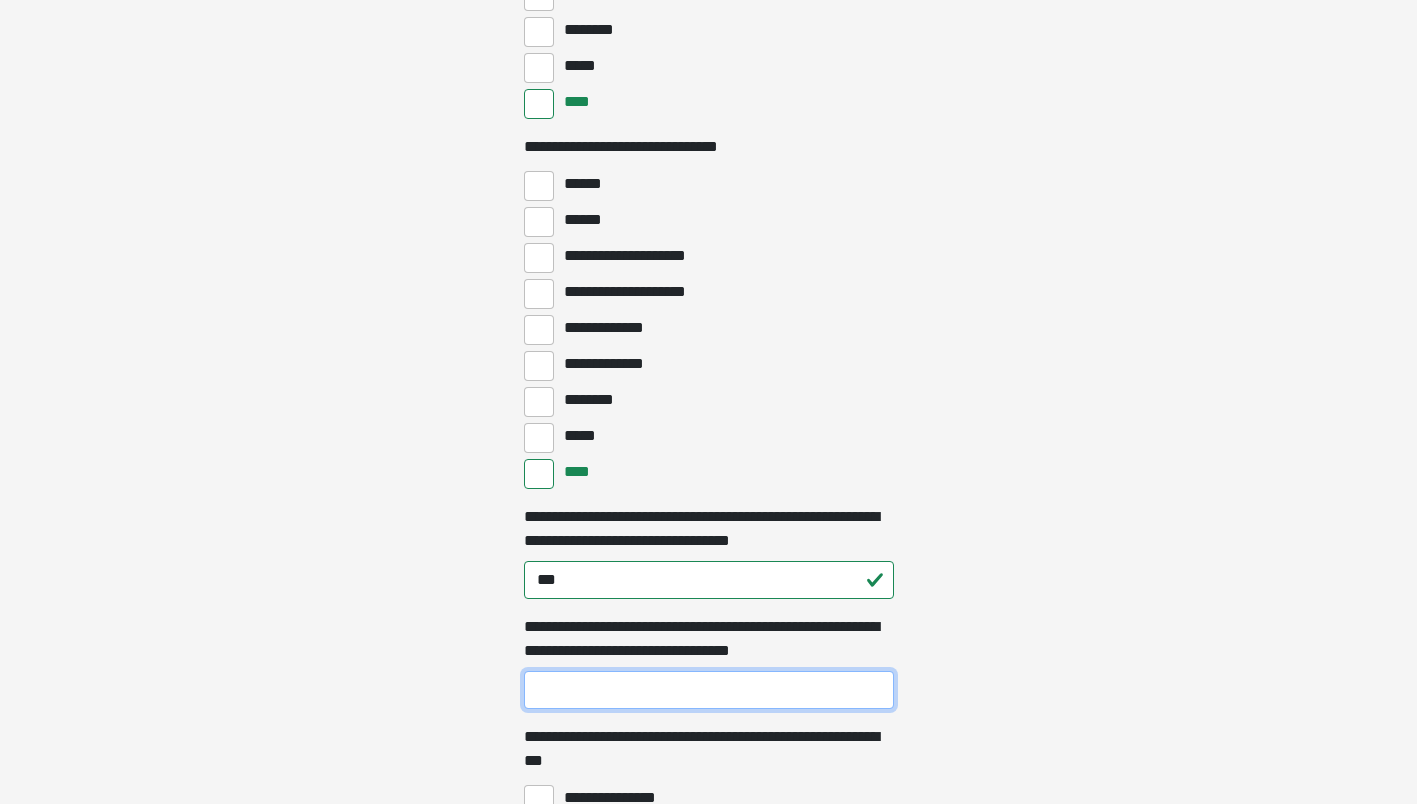 click on "**********" at bounding box center [709, 690] 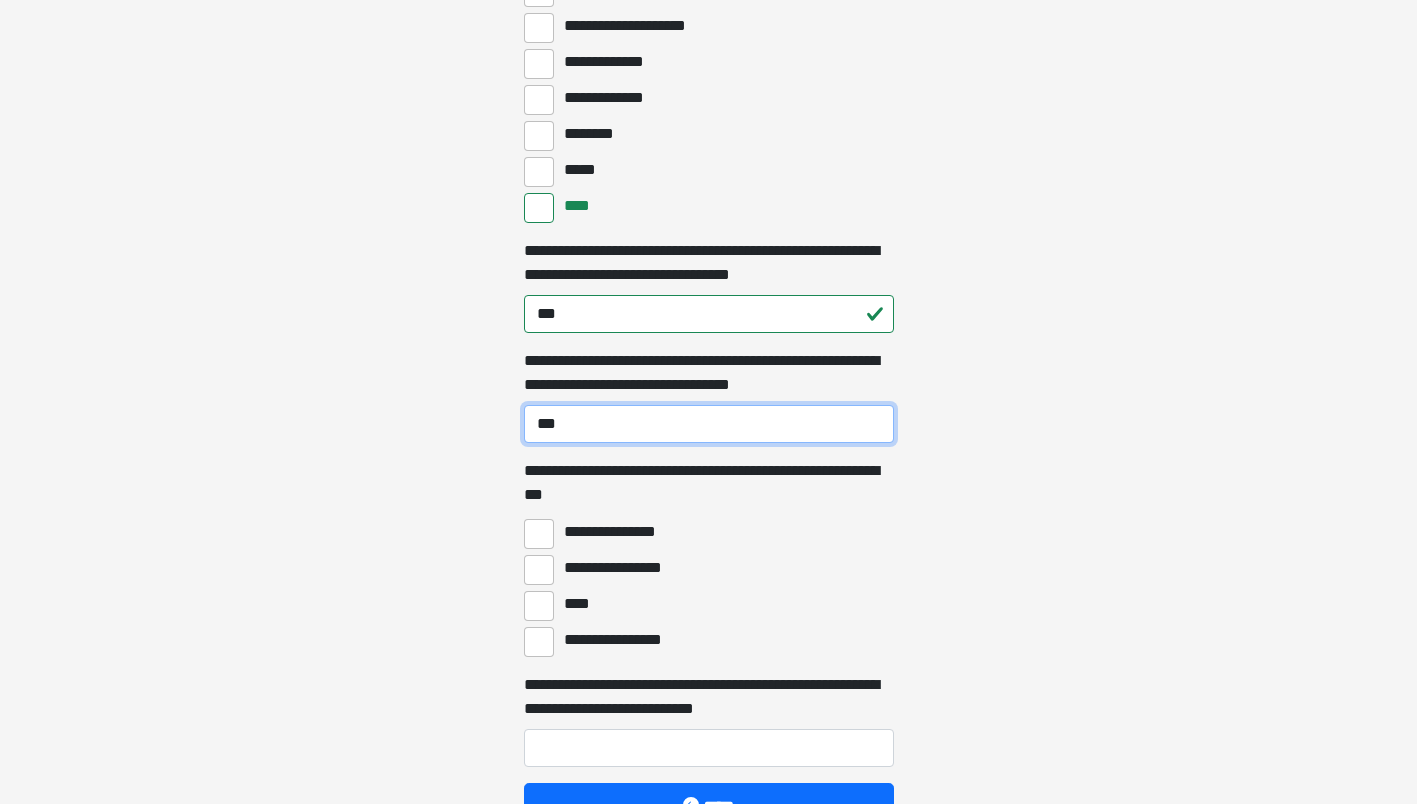scroll, scrollTop: 5744, scrollLeft: 0, axis: vertical 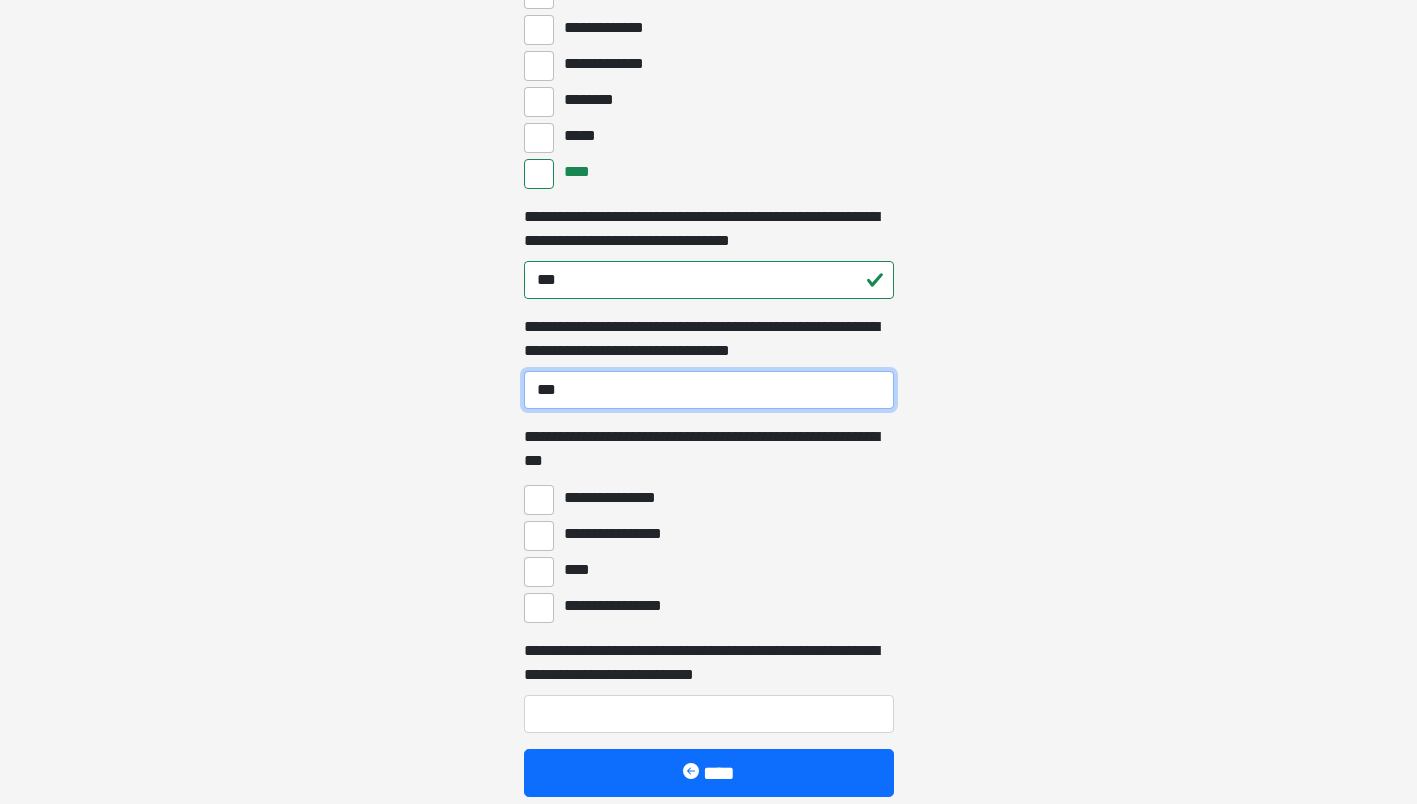 type on "***" 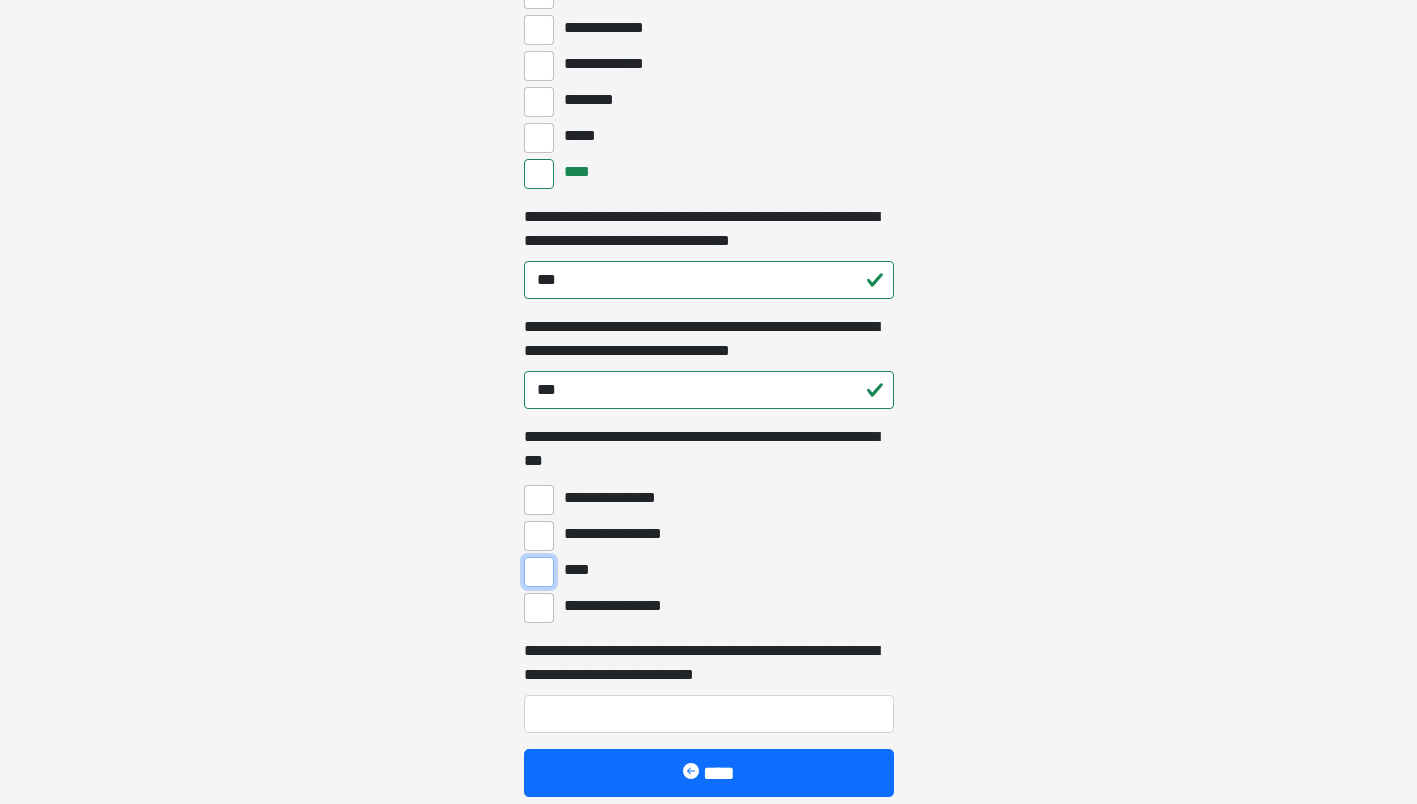 click on "****" at bounding box center (539, 572) 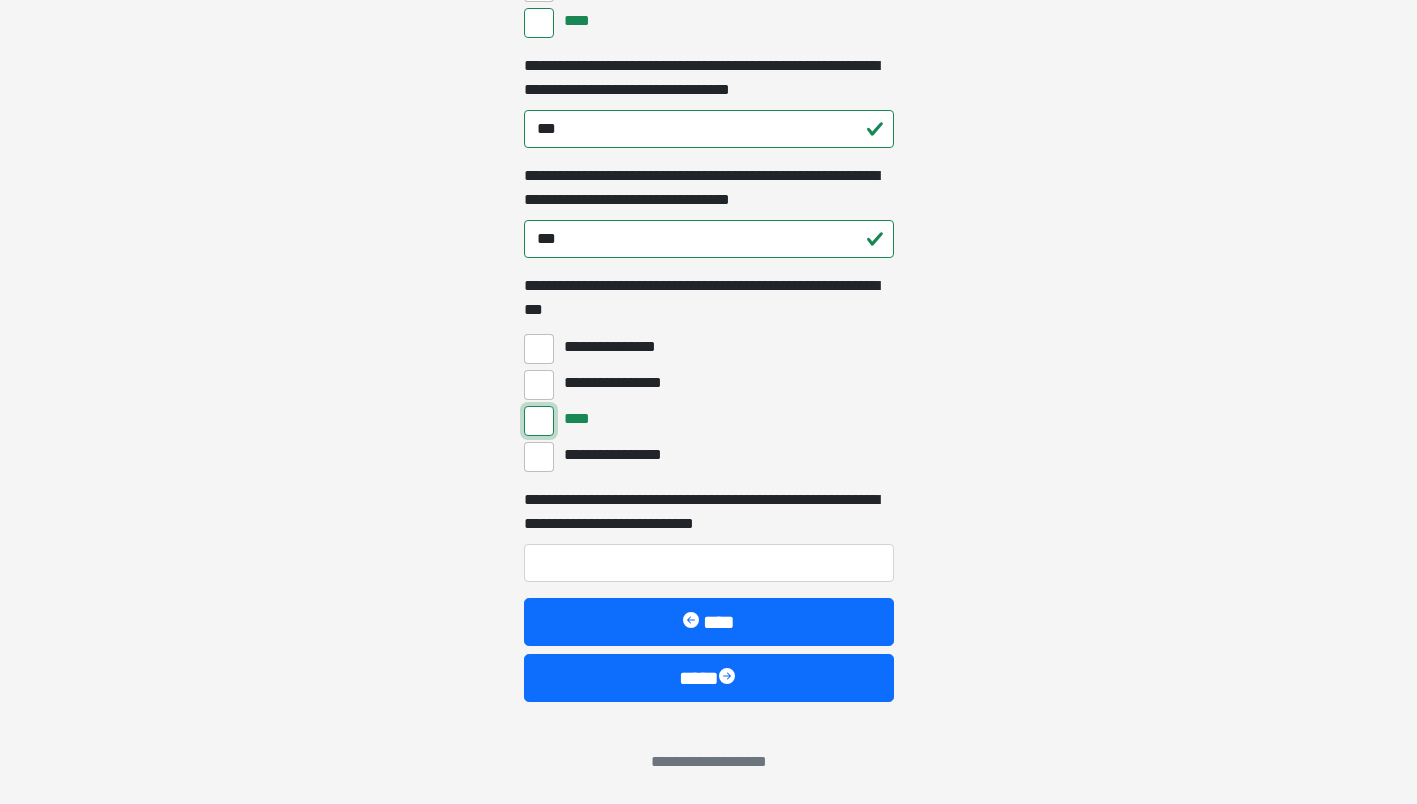 scroll, scrollTop: 5896, scrollLeft: 0, axis: vertical 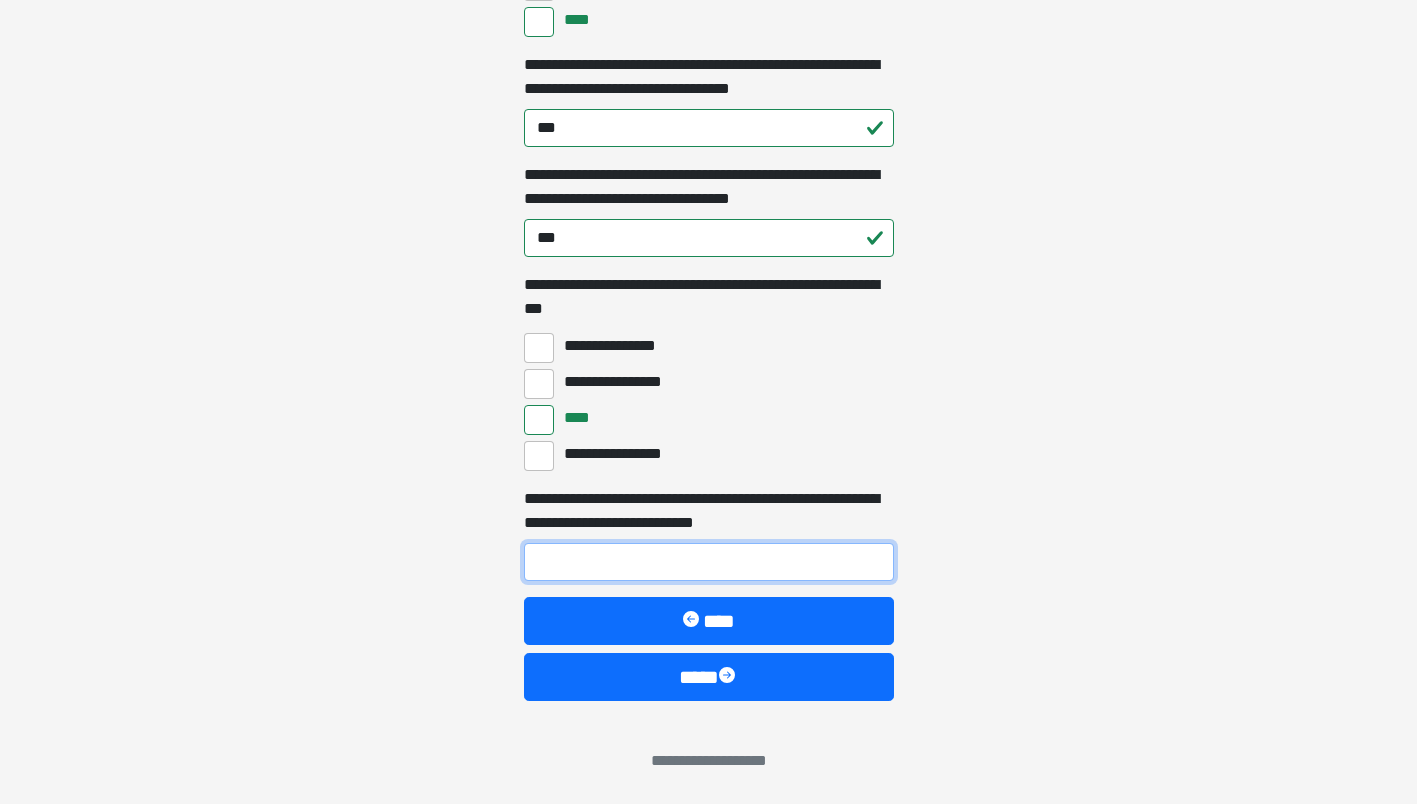 click on "**********" at bounding box center (709, 562) 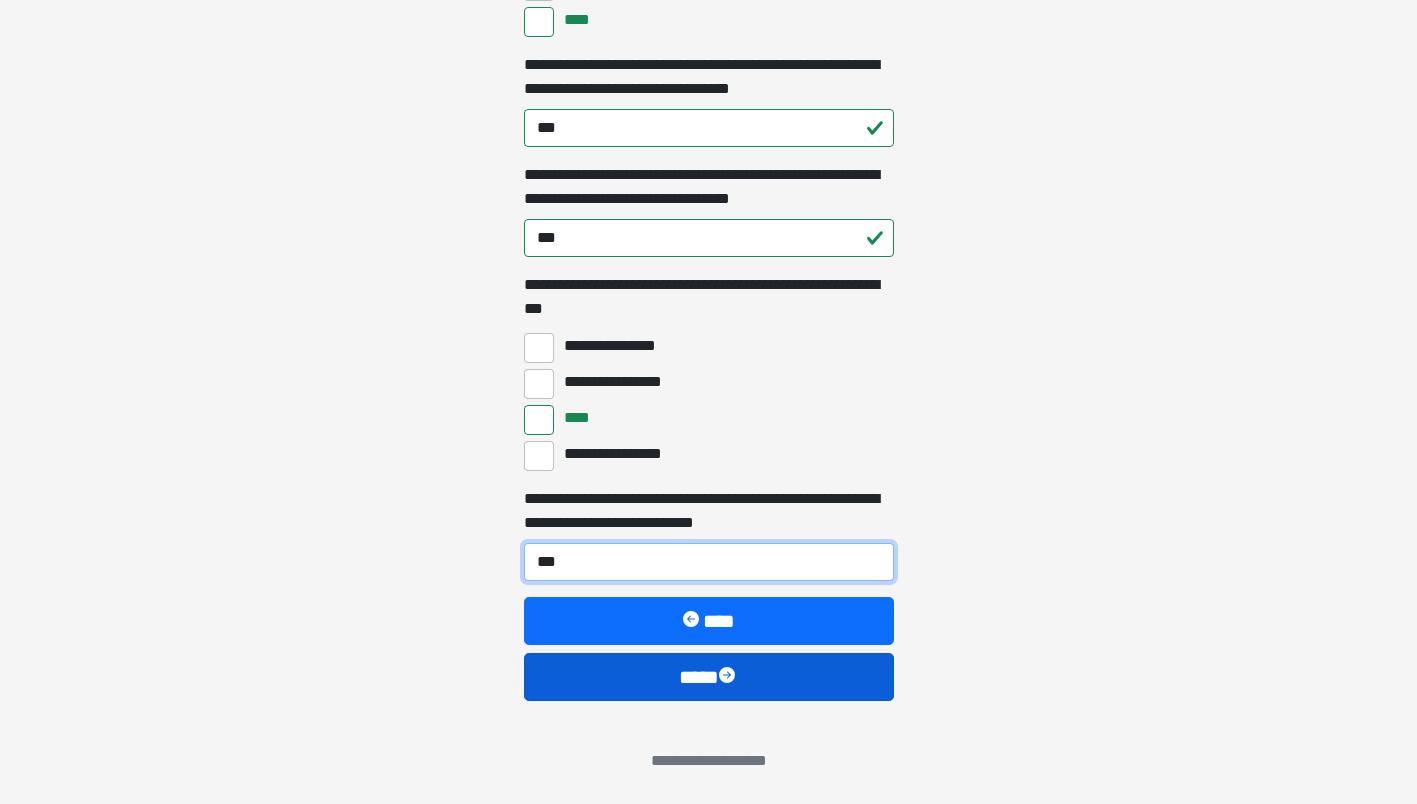 type on "***" 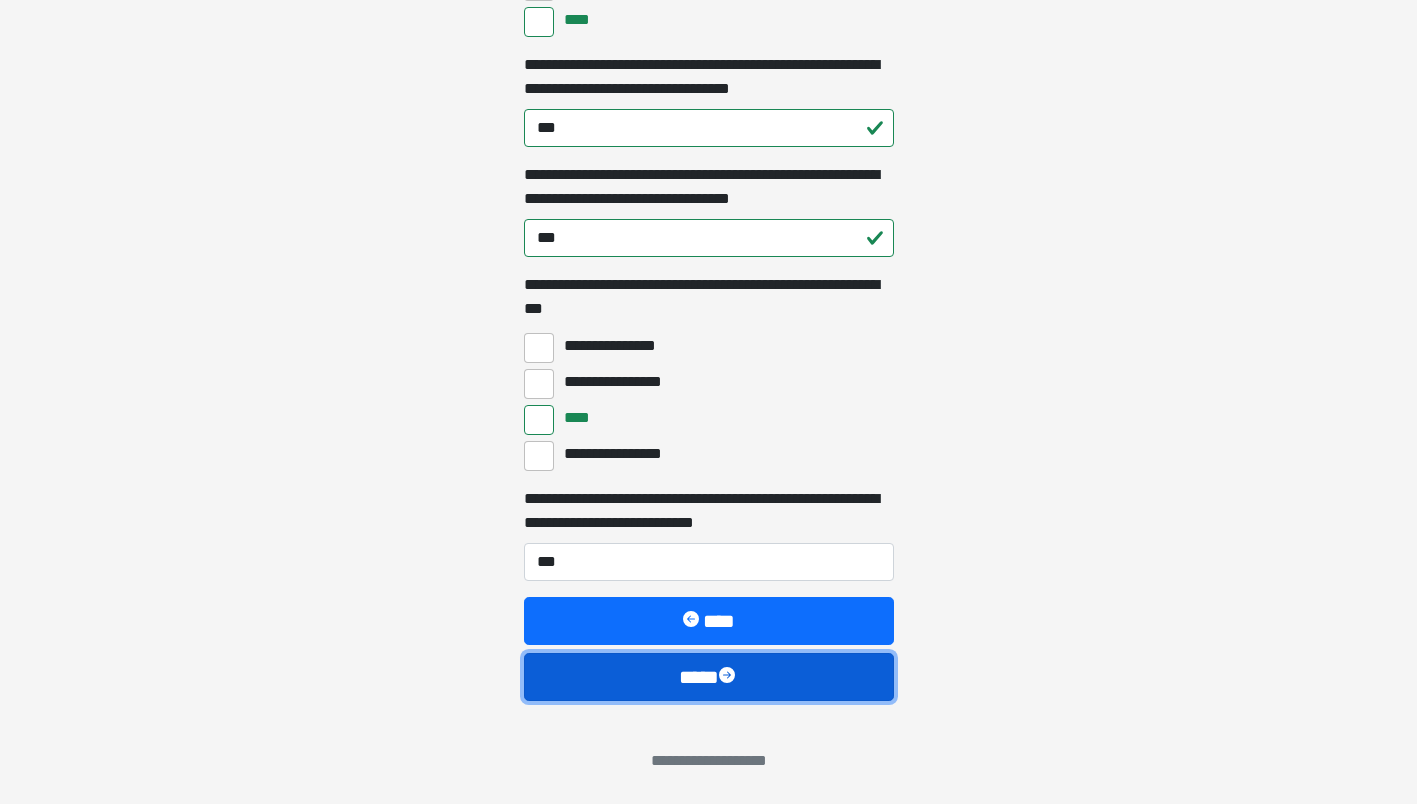 click on "****" at bounding box center [709, 677] 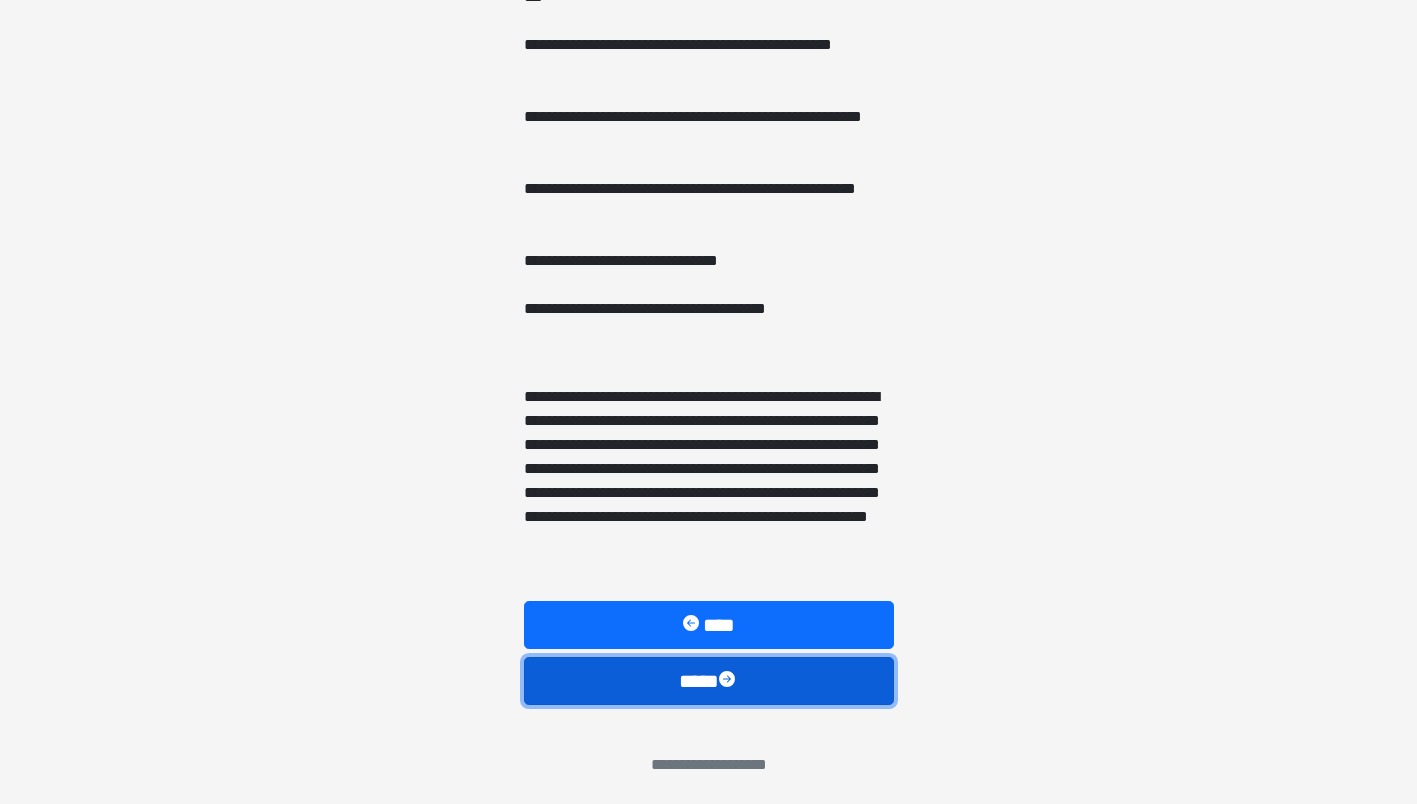 scroll, scrollTop: 1426, scrollLeft: 0, axis: vertical 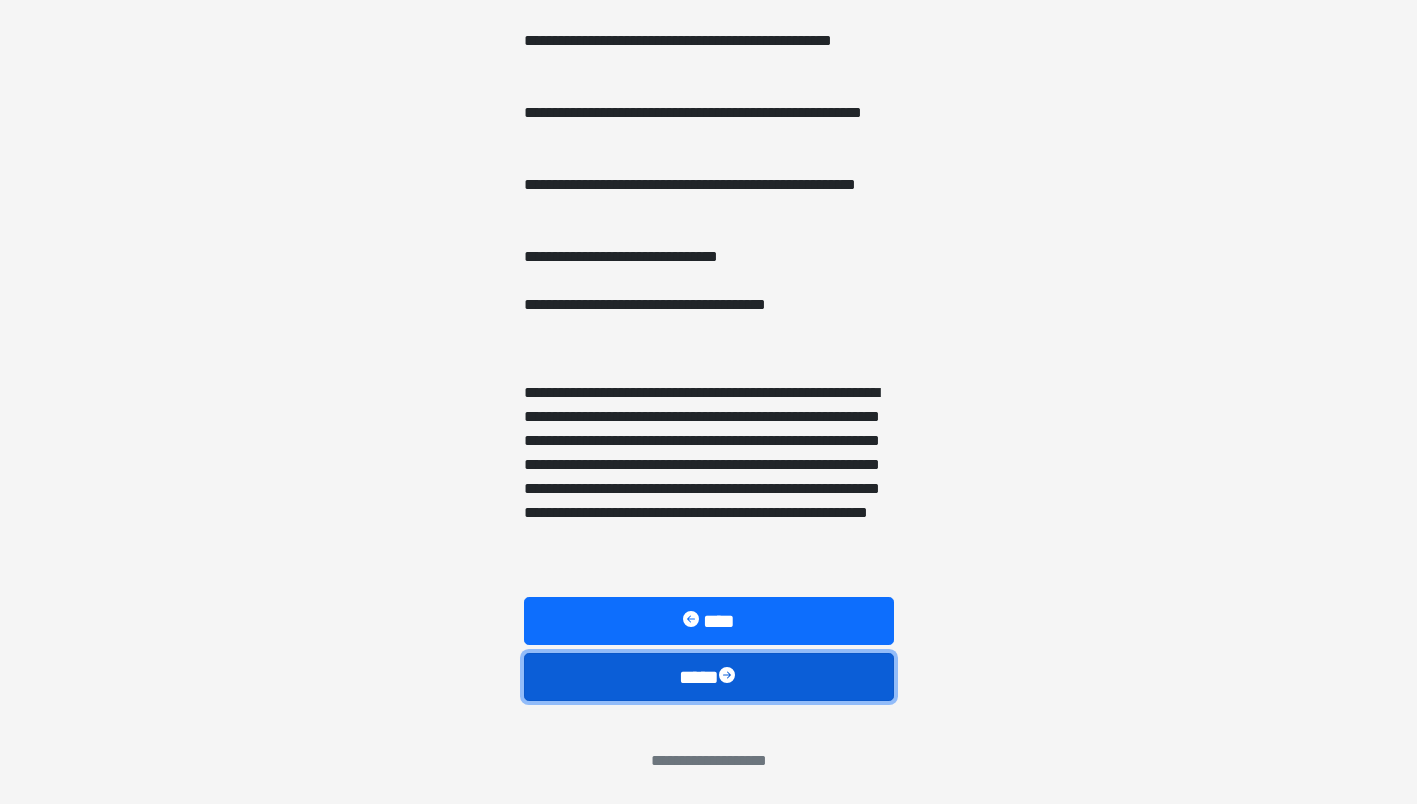 click on "****" at bounding box center (709, 677) 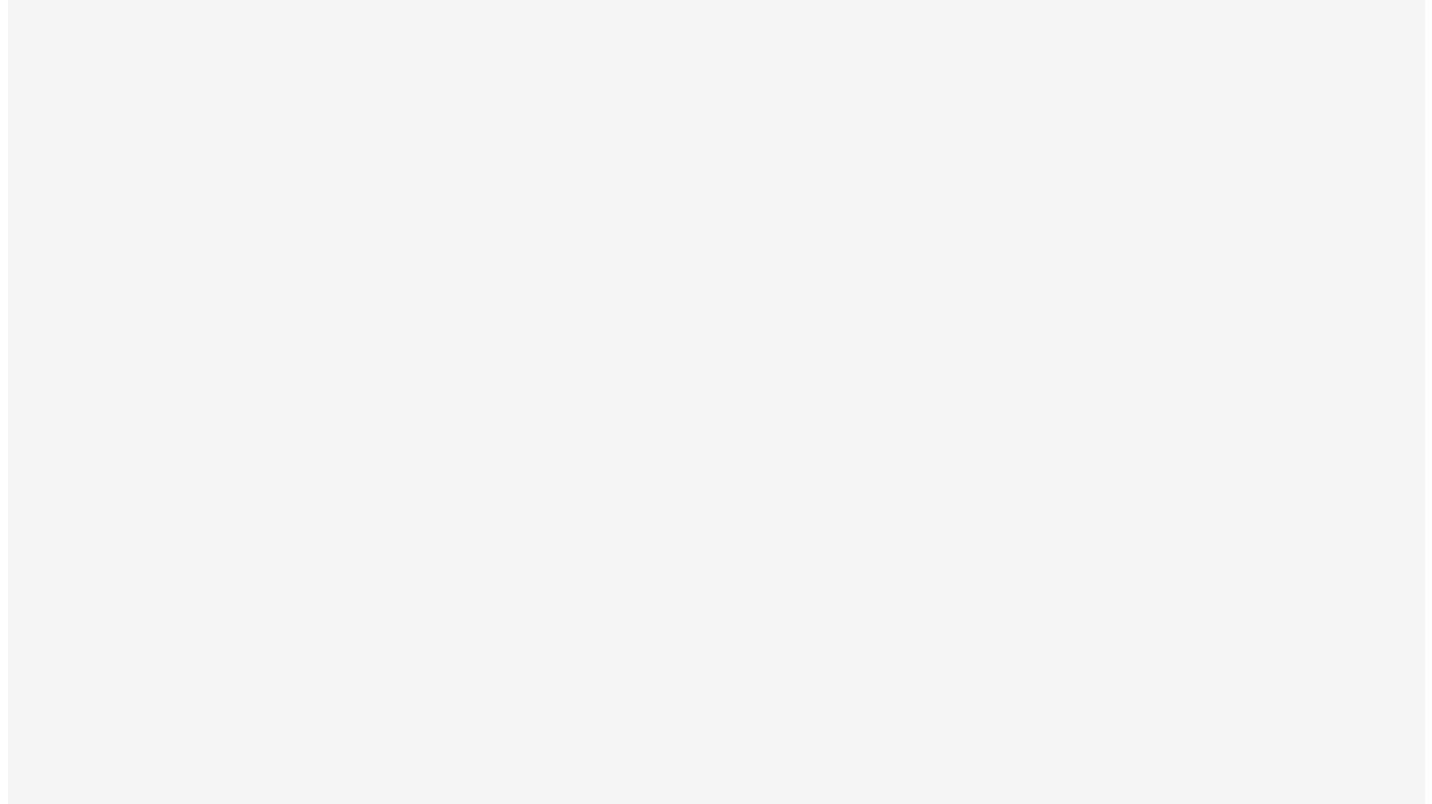 scroll, scrollTop: 0, scrollLeft: 0, axis: both 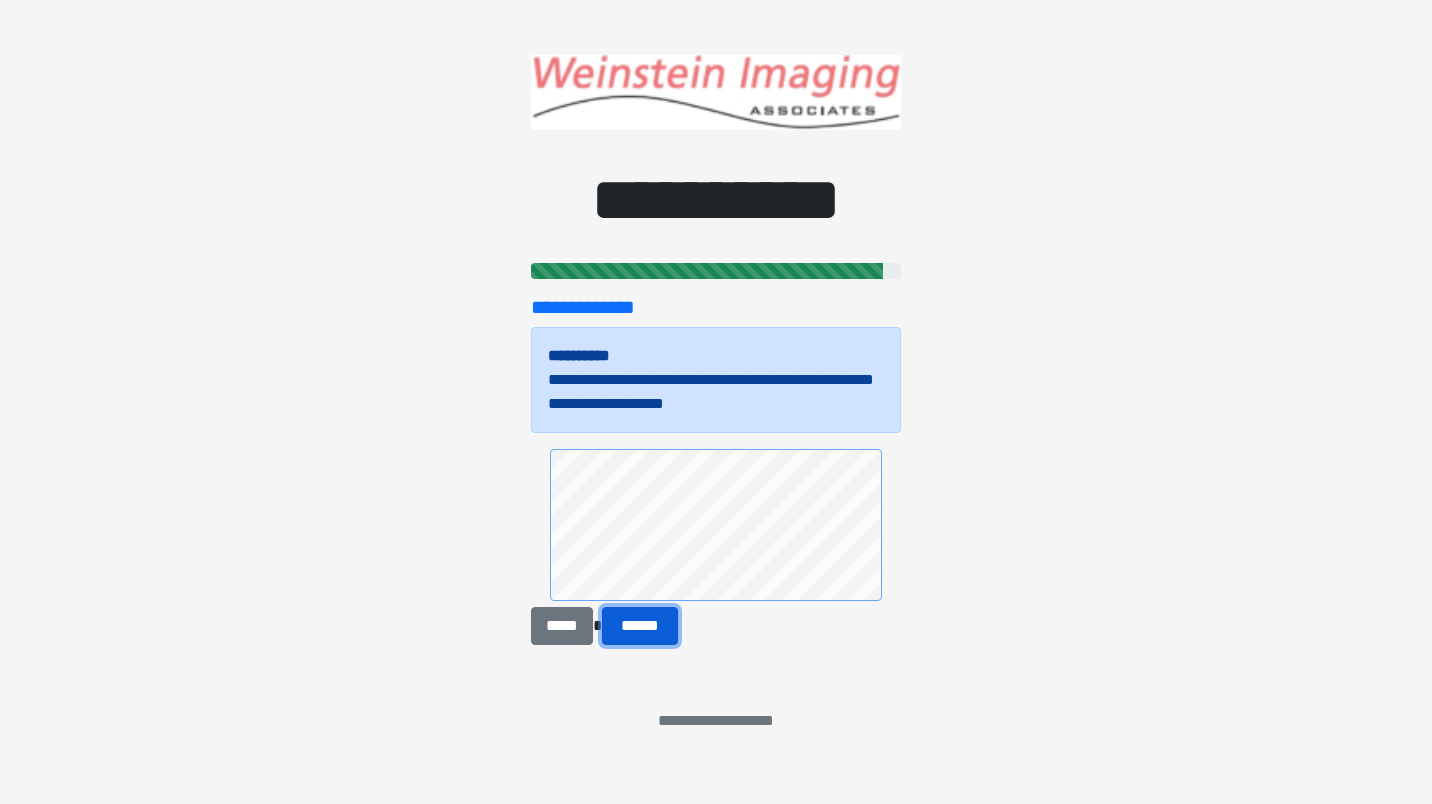 click on "******" at bounding box center (640, 626) 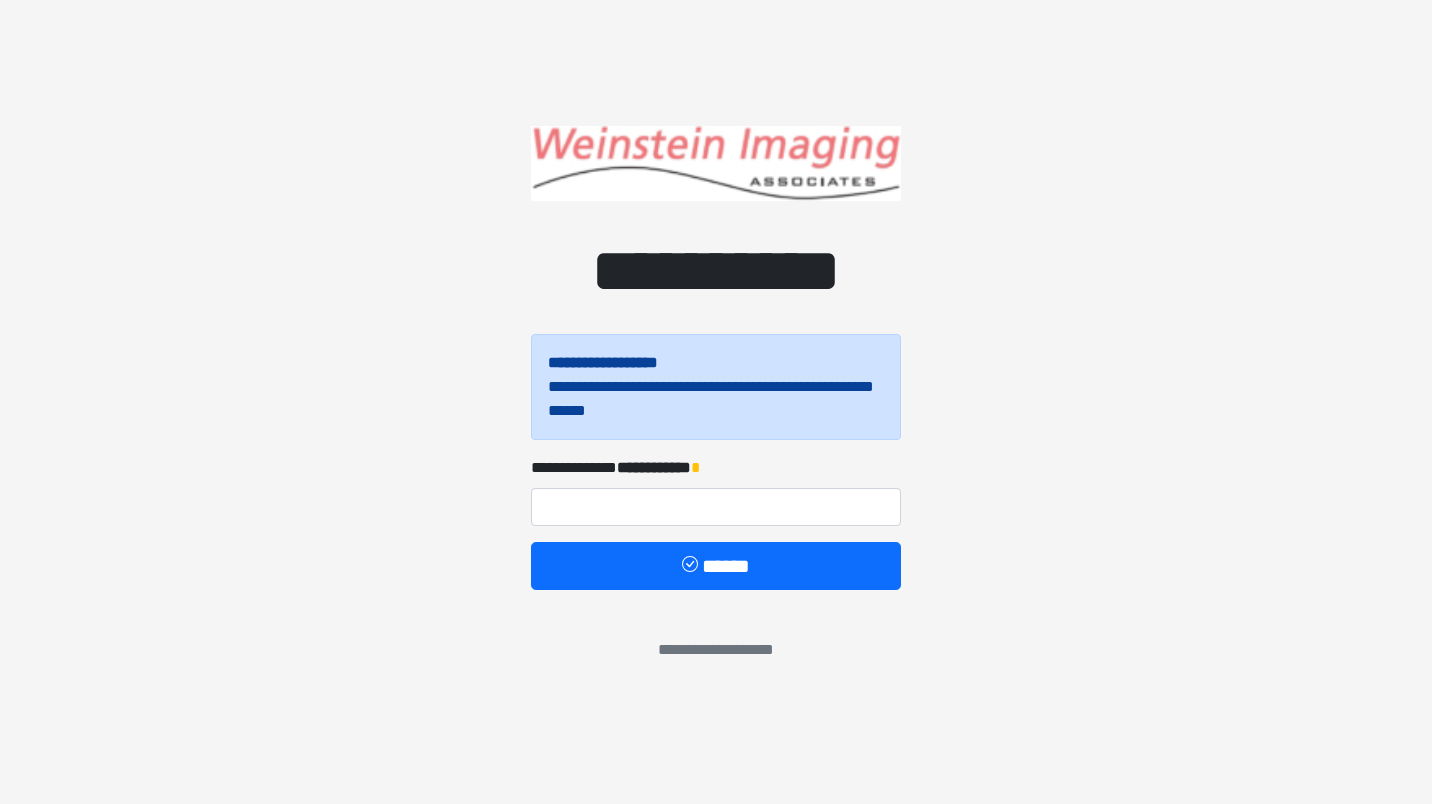 scroll, scrollTop: 0, scrollLeft: 0, axis: both 